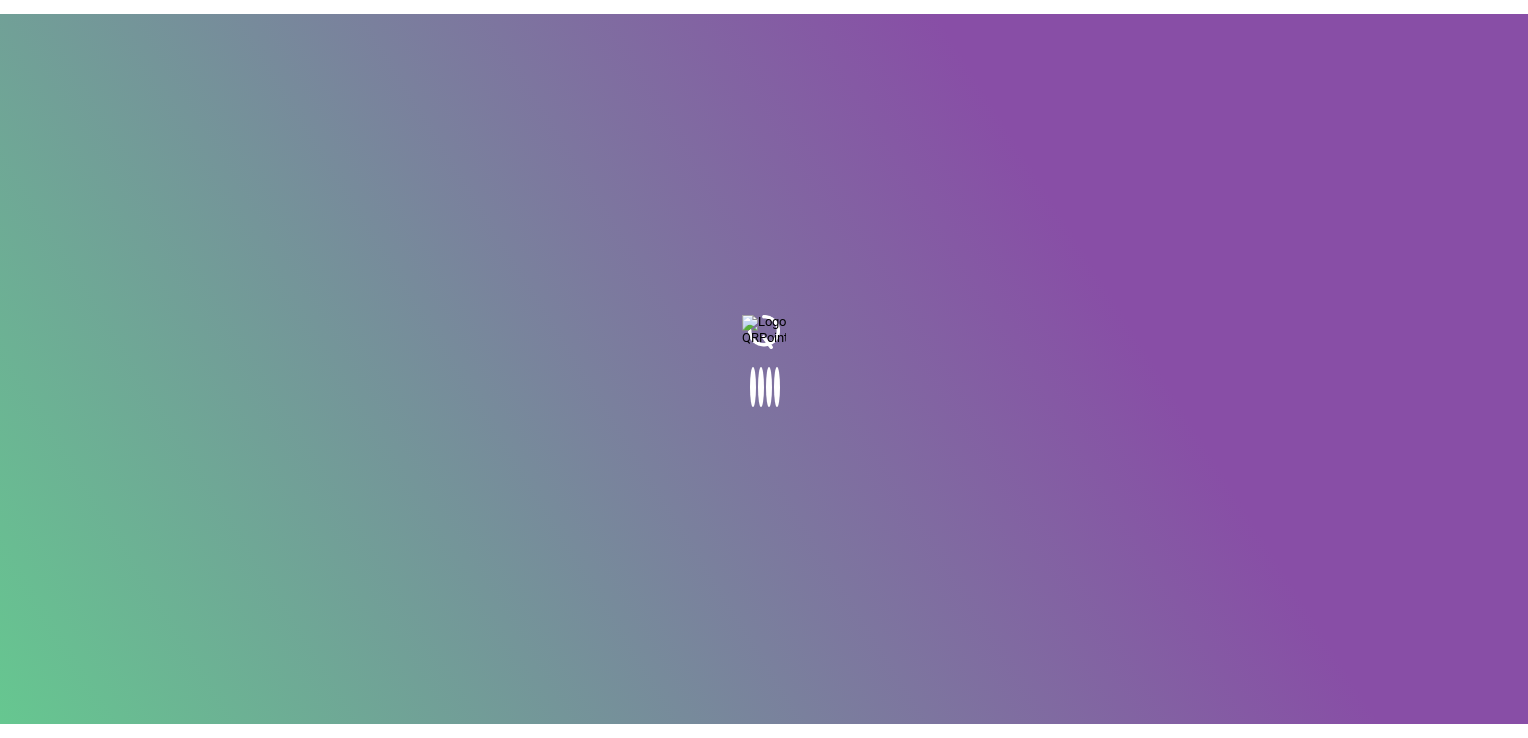 scroll, scrollTop: 0, scrollLeft: 0, axis: both 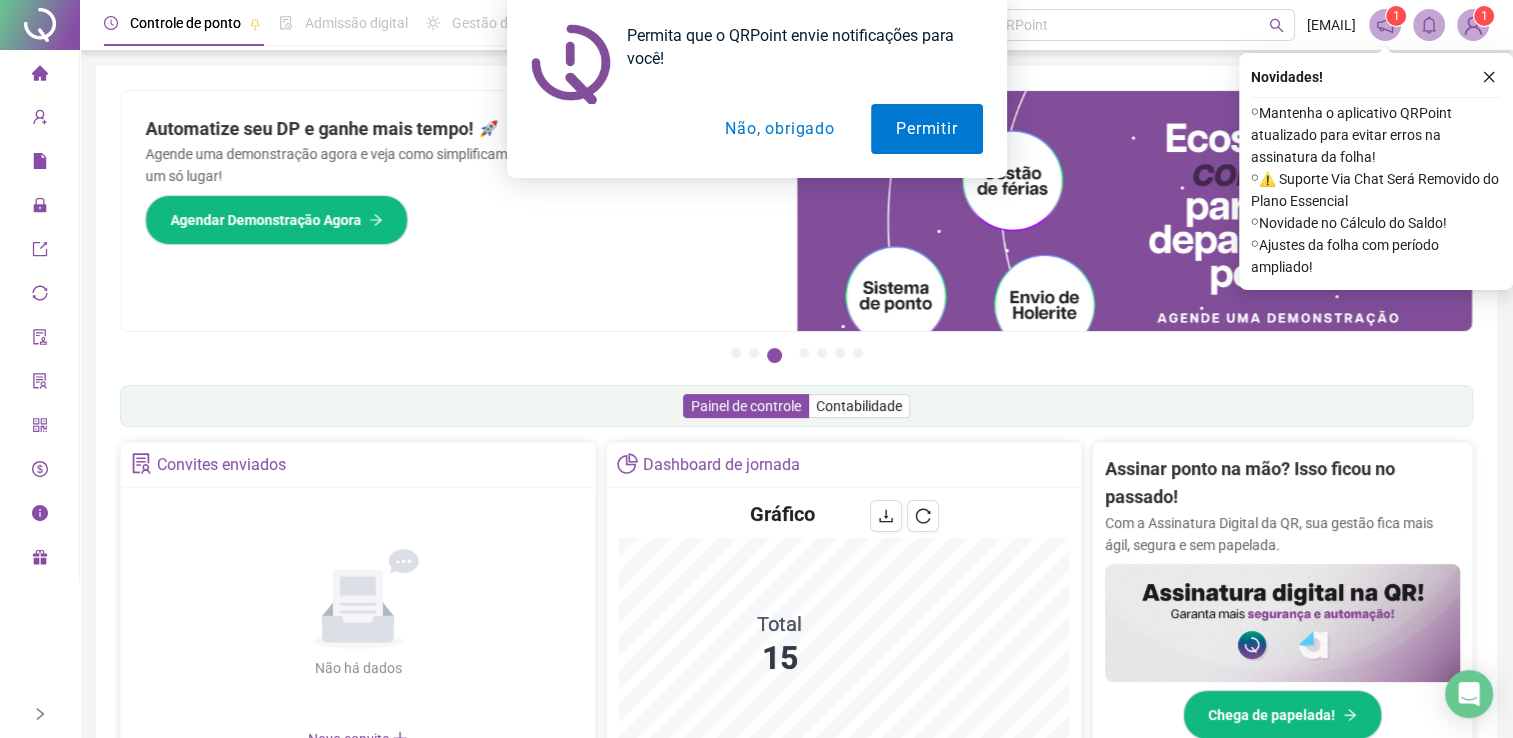 click on "Permita que o QRPoint envie notificações para você! Permitir Não, obrigado" at bounding box center (756, 89) 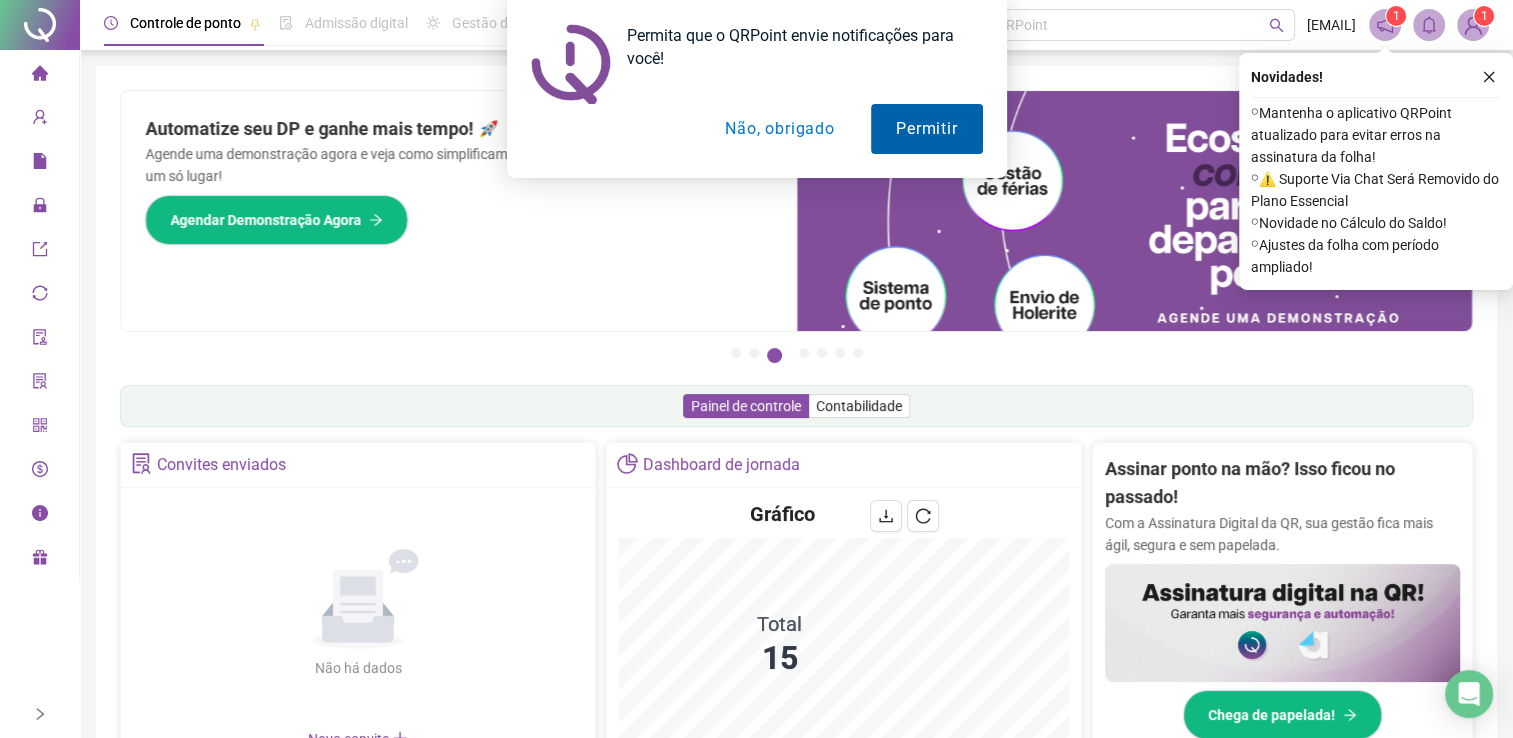 click on "Permitir" at bounding box center (926, 129) 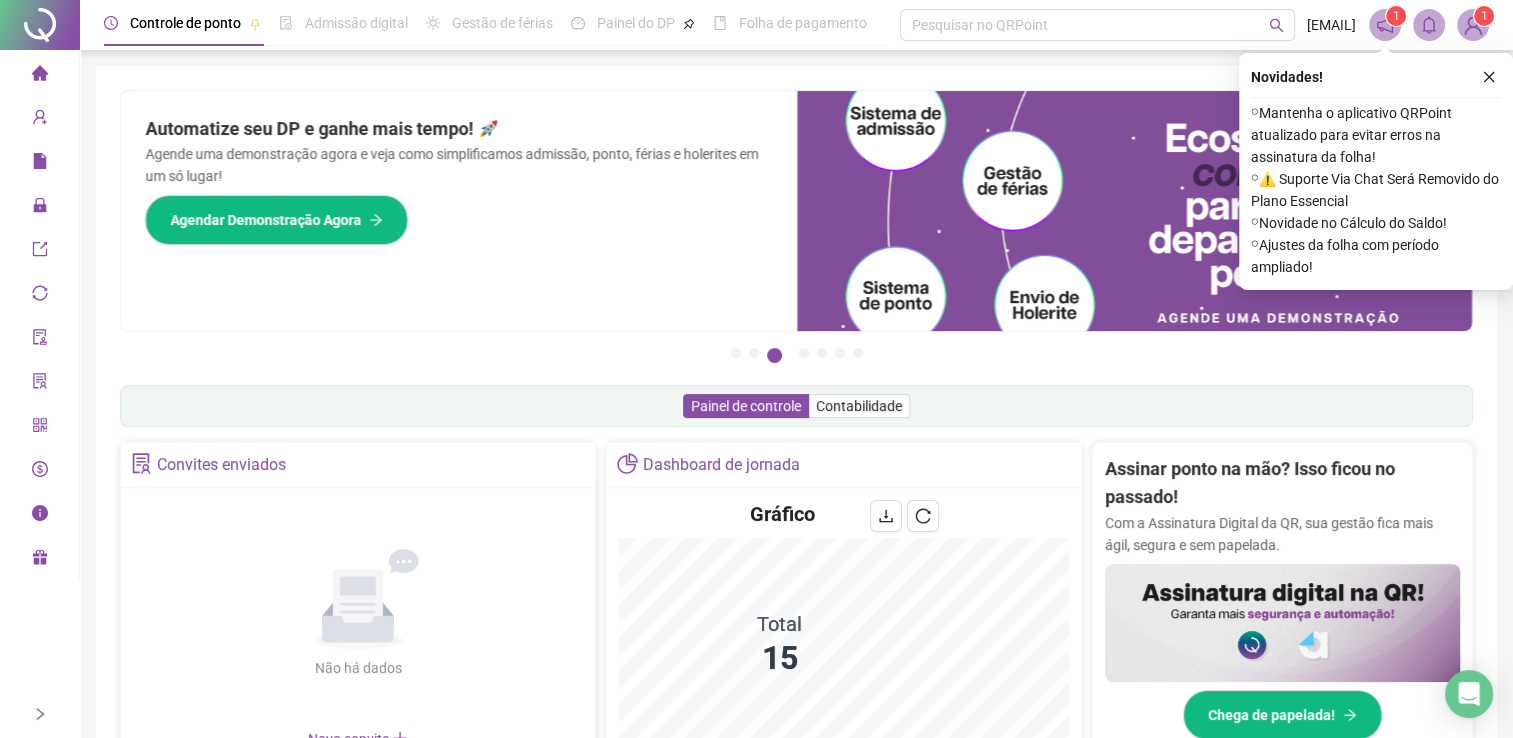 click 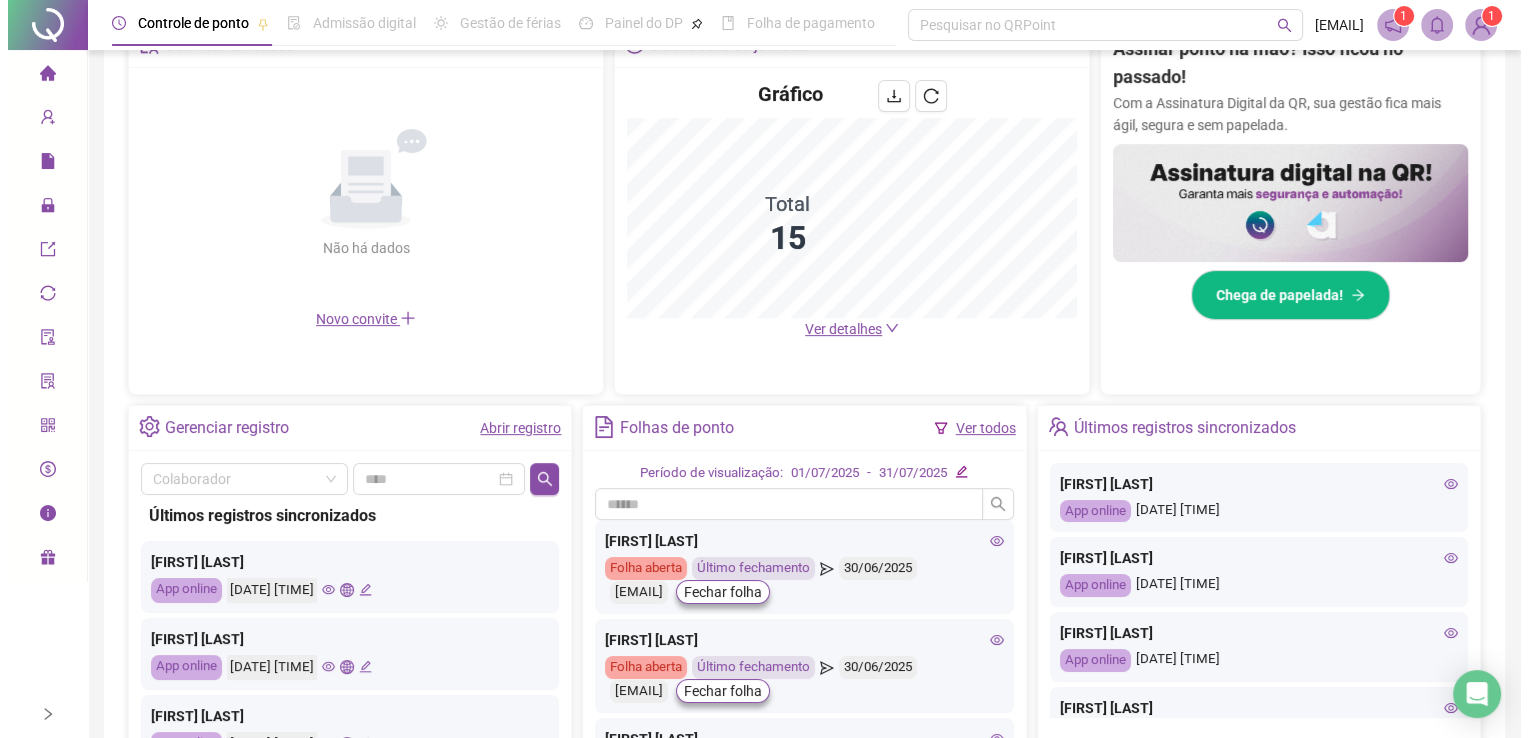 scroll, scrollTop: 0, scrollLeft: 0, axis: both 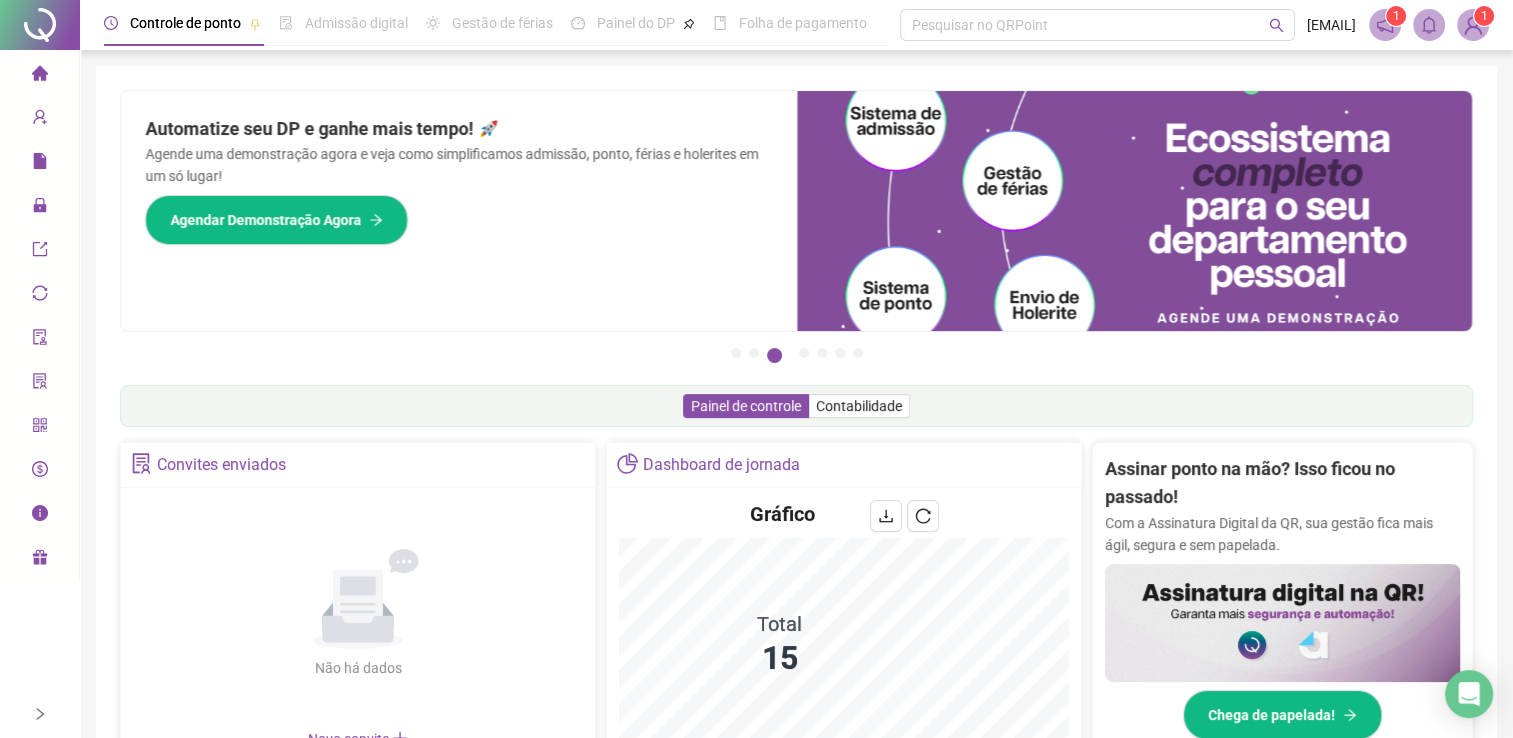 click at bounding box center [1473, 25] 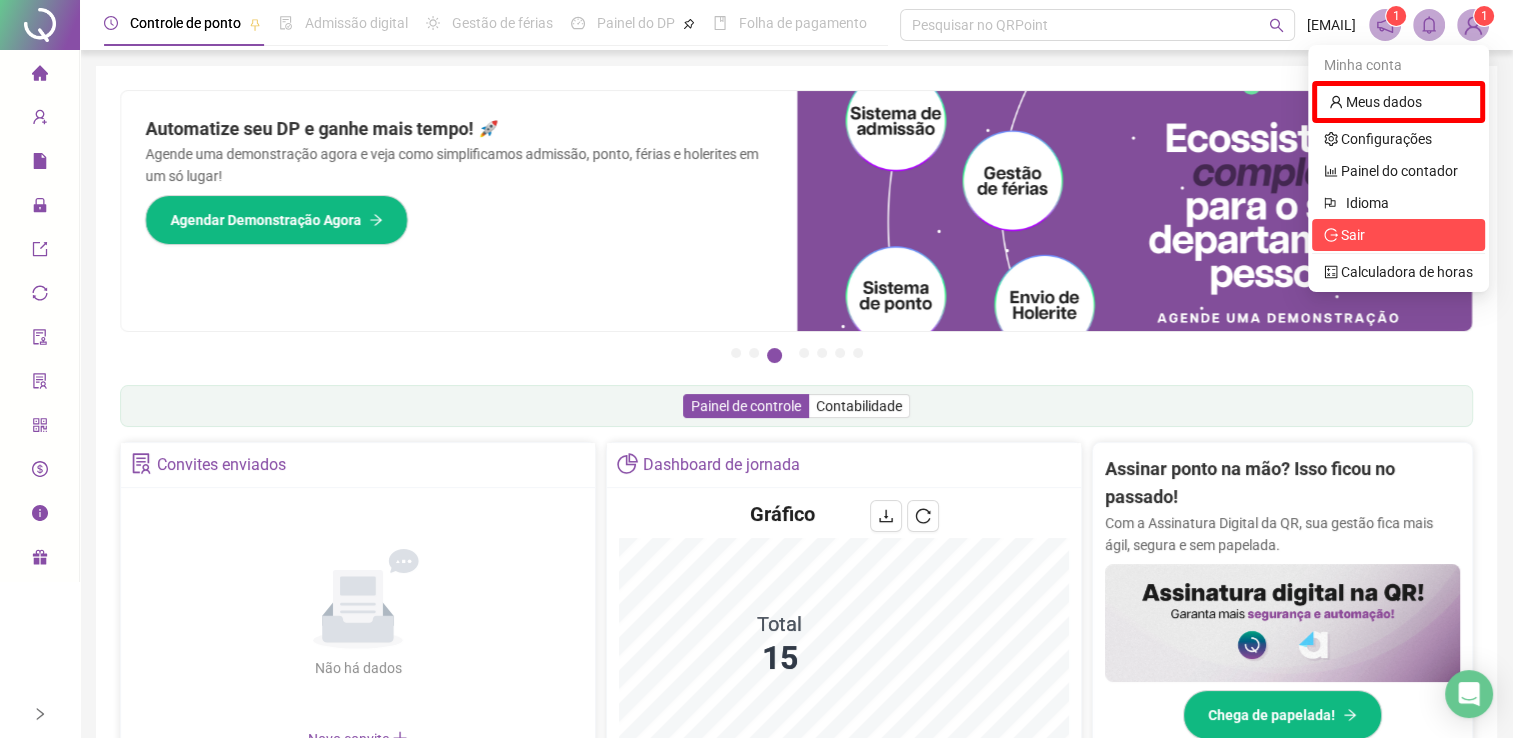 click on "Sair" at bounding box center (1344, 235) 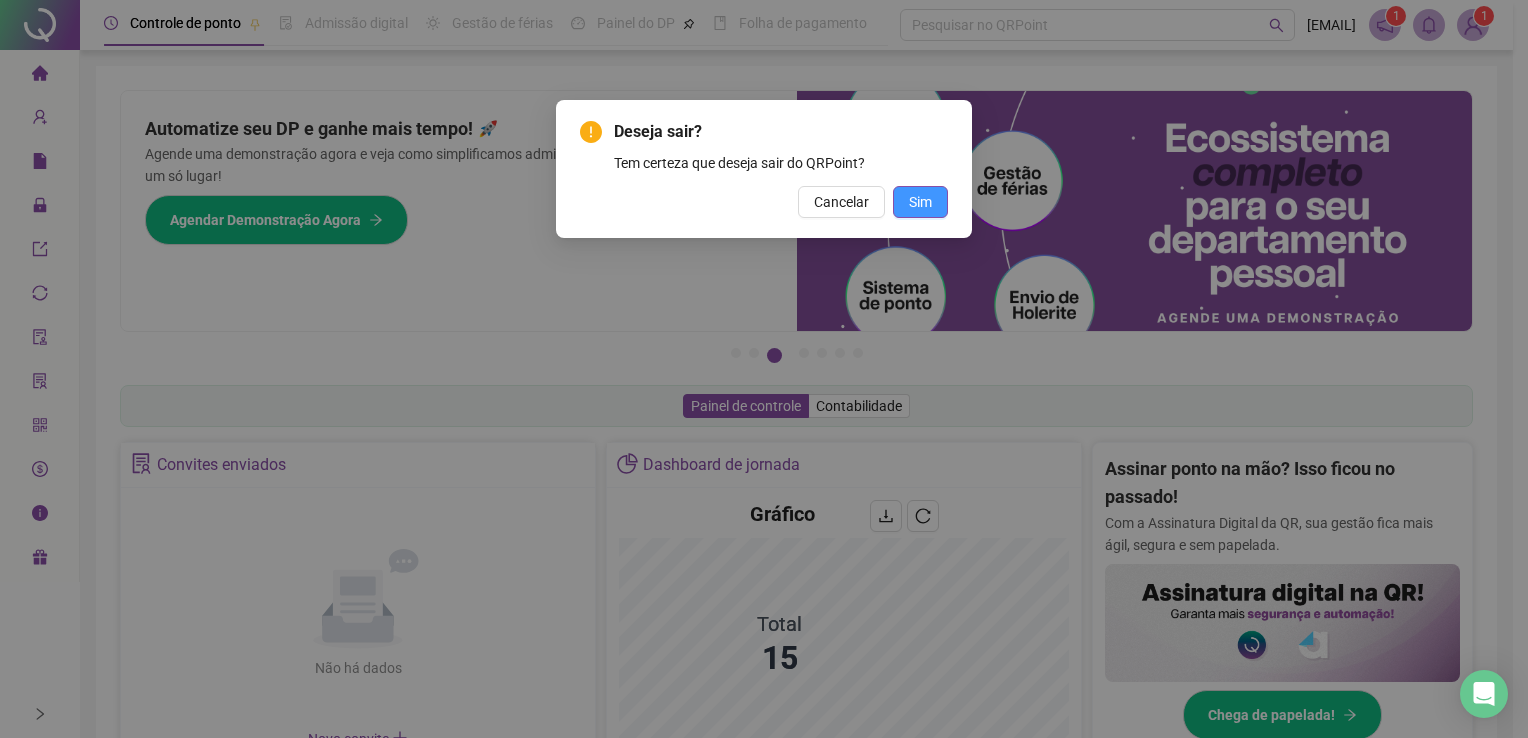 click on "Sim" at bounding box center (920, 202) 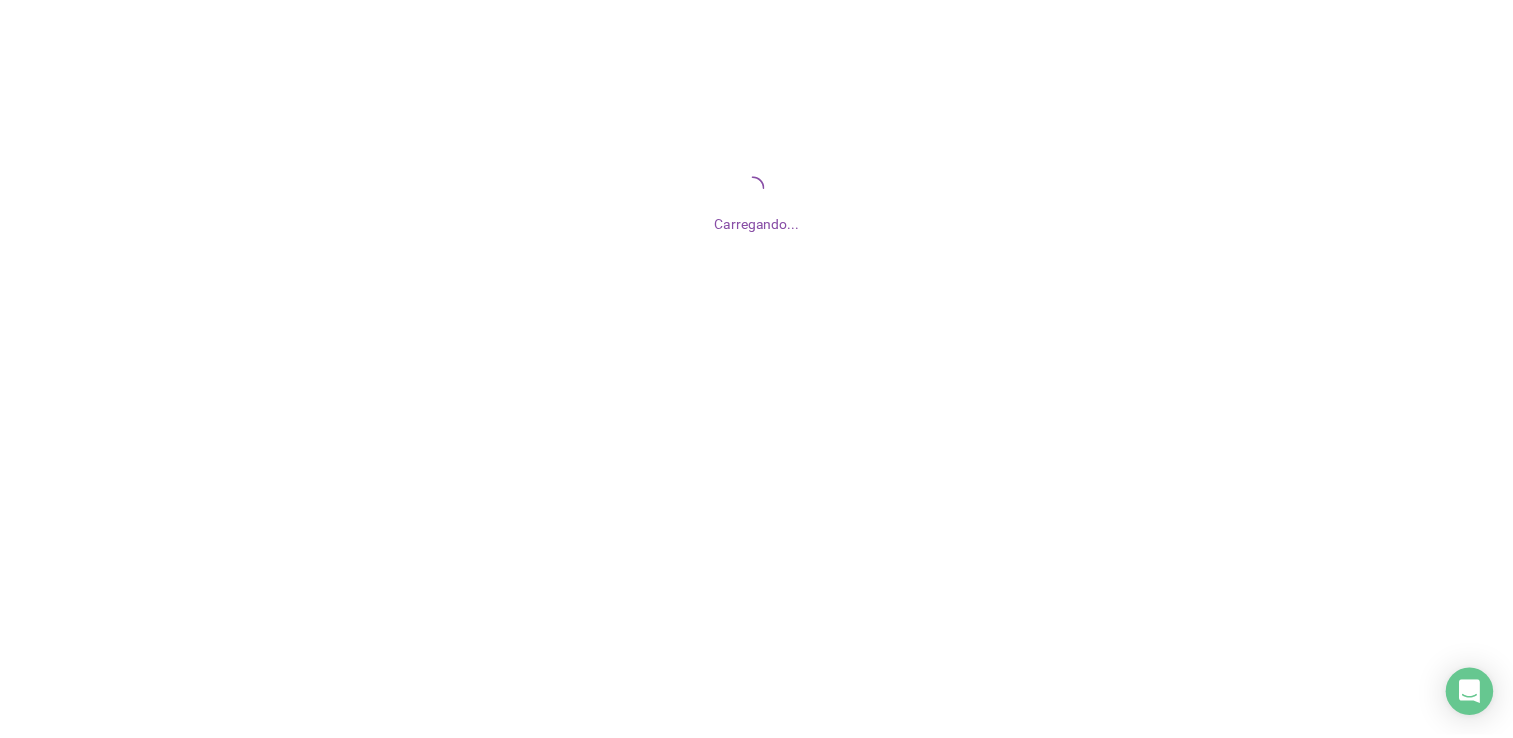 scroll, scrollTop: 0, scrollLeft: 0, axis: both 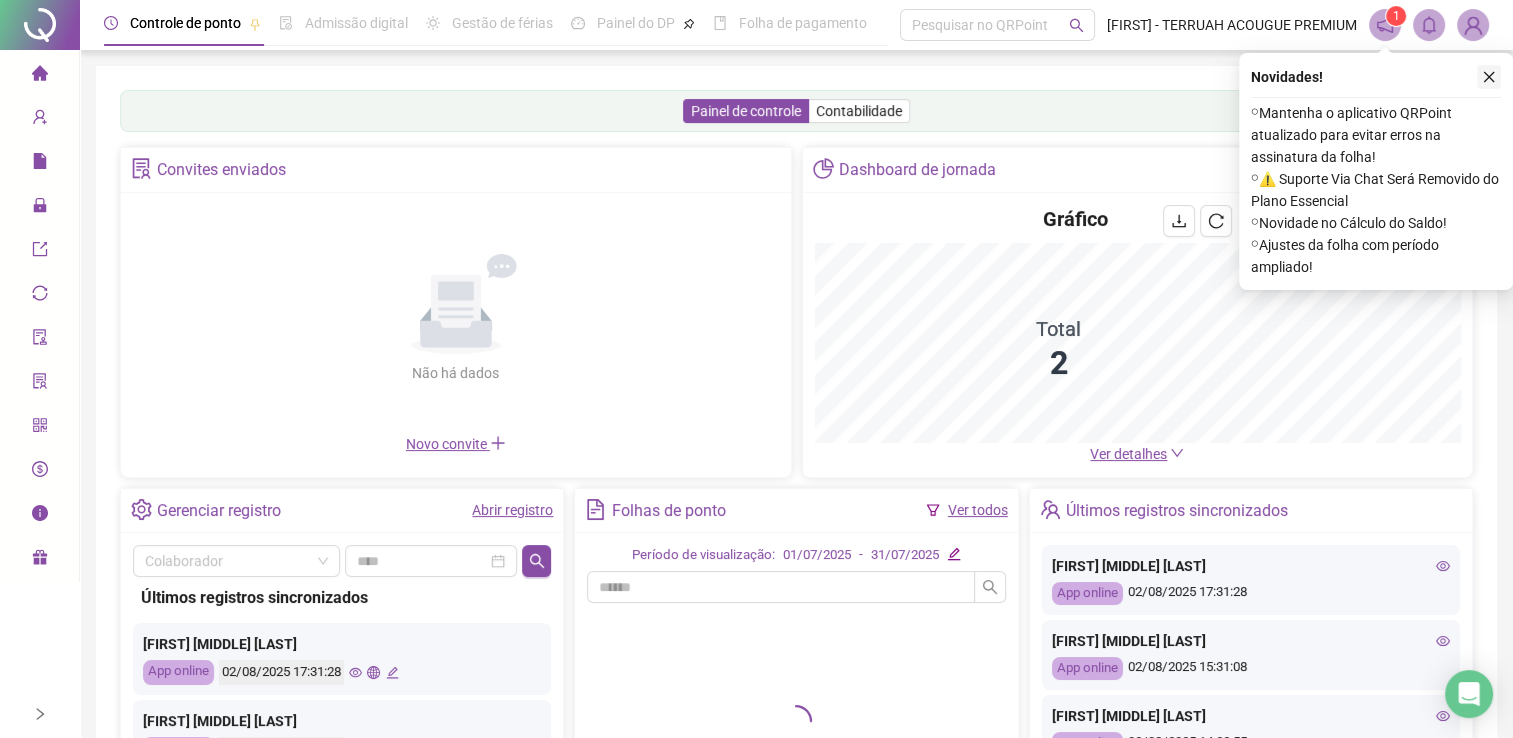 click 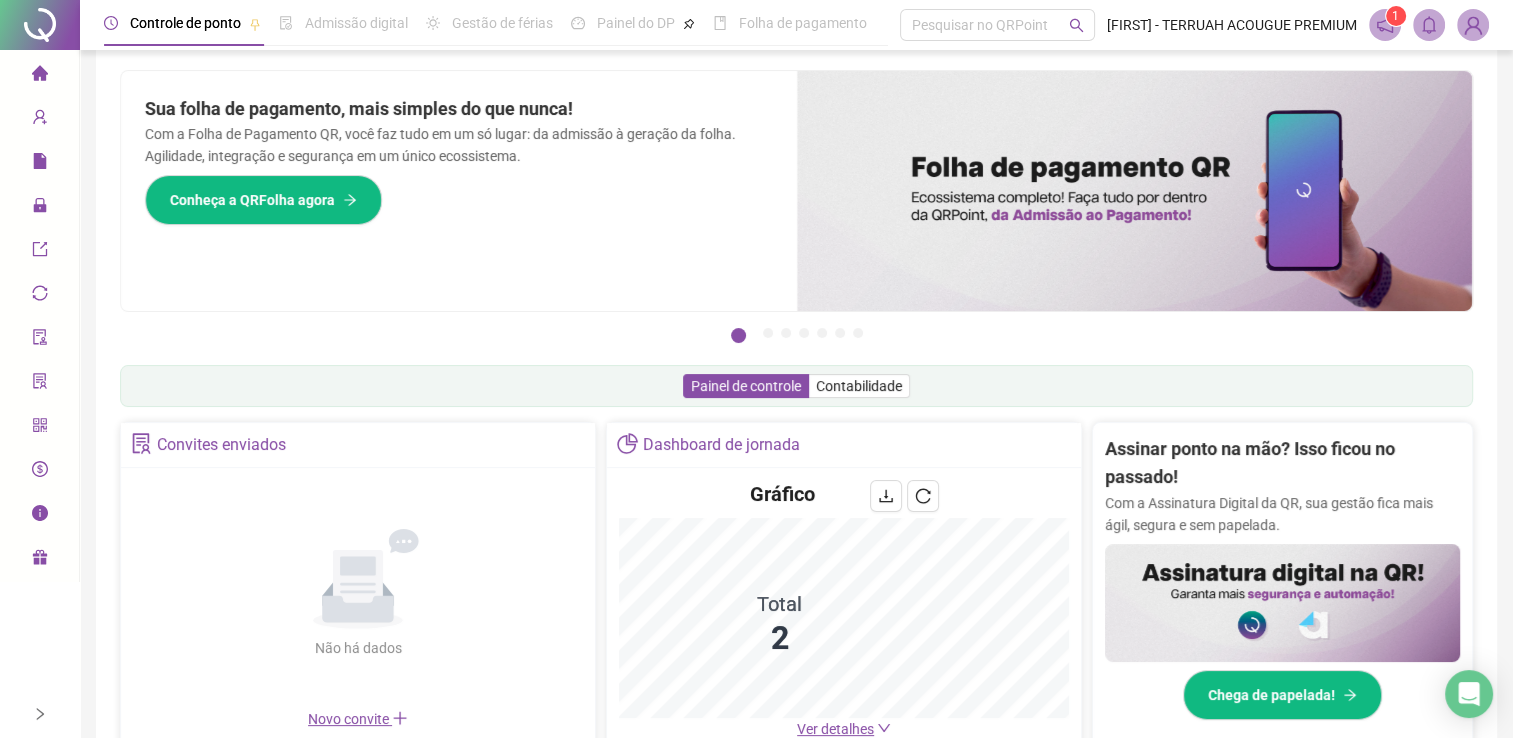 scroll, scrollTop: 0, scrollLeft: 0, axis: both 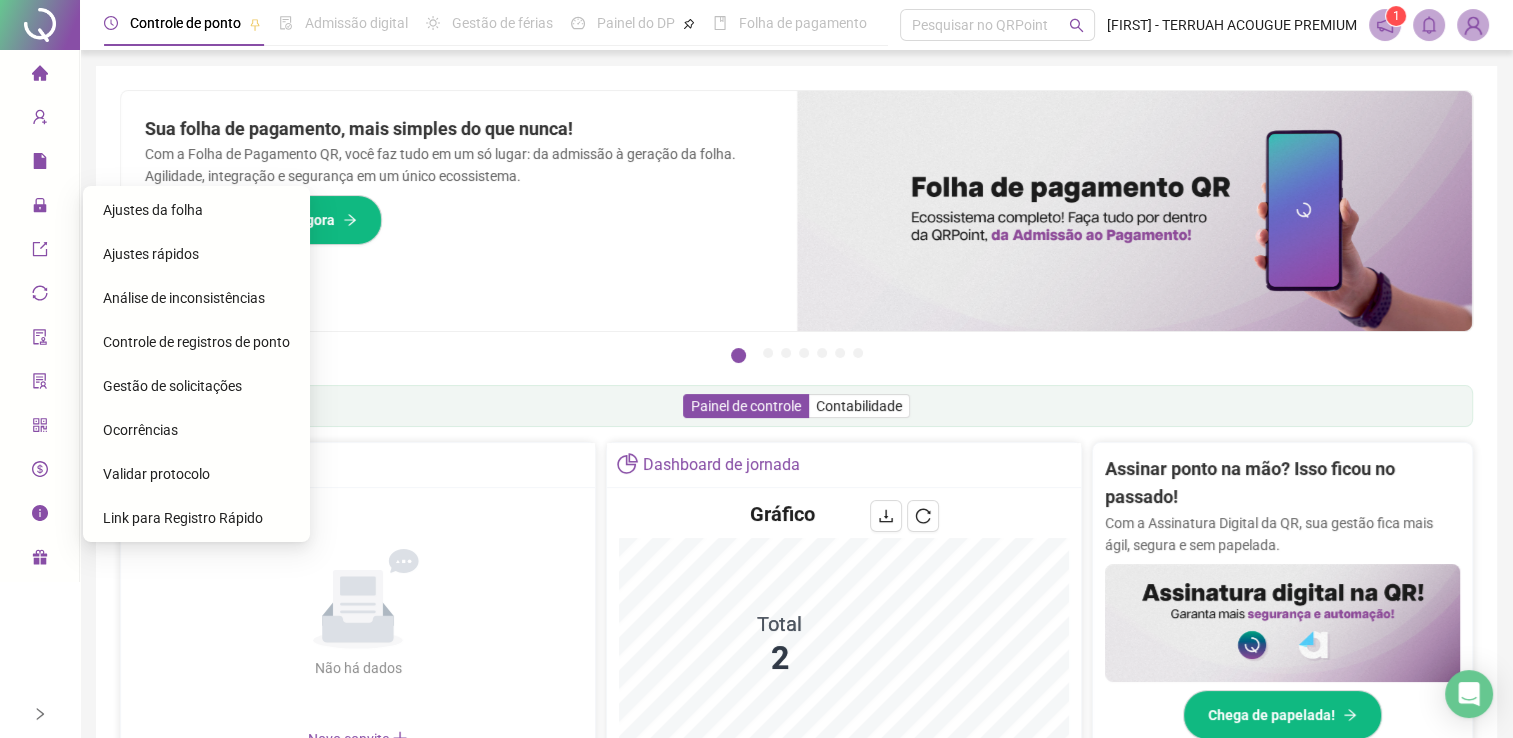 click on "Ajustes da folha" at bounding box center (153, 210) 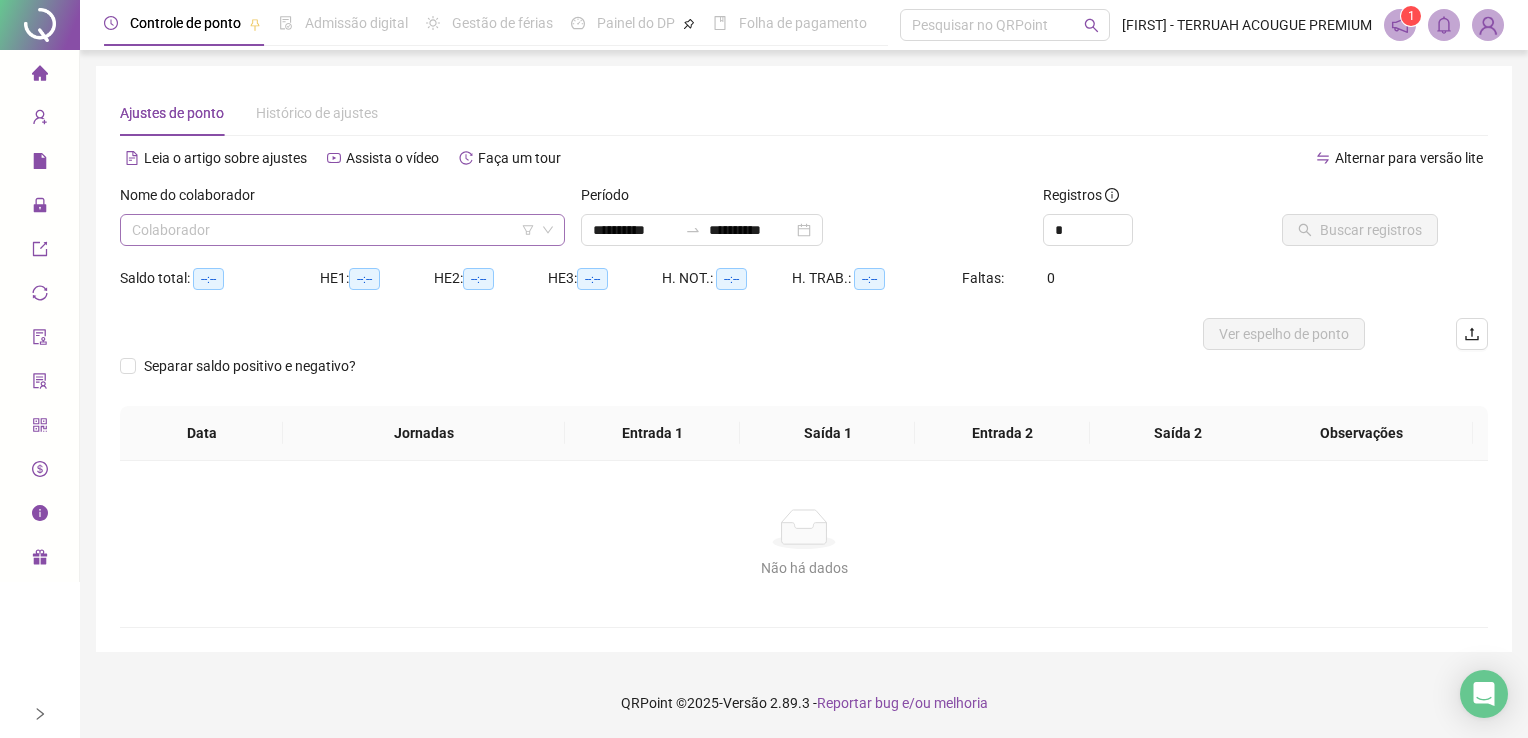 click at bounding box center (333, 230) 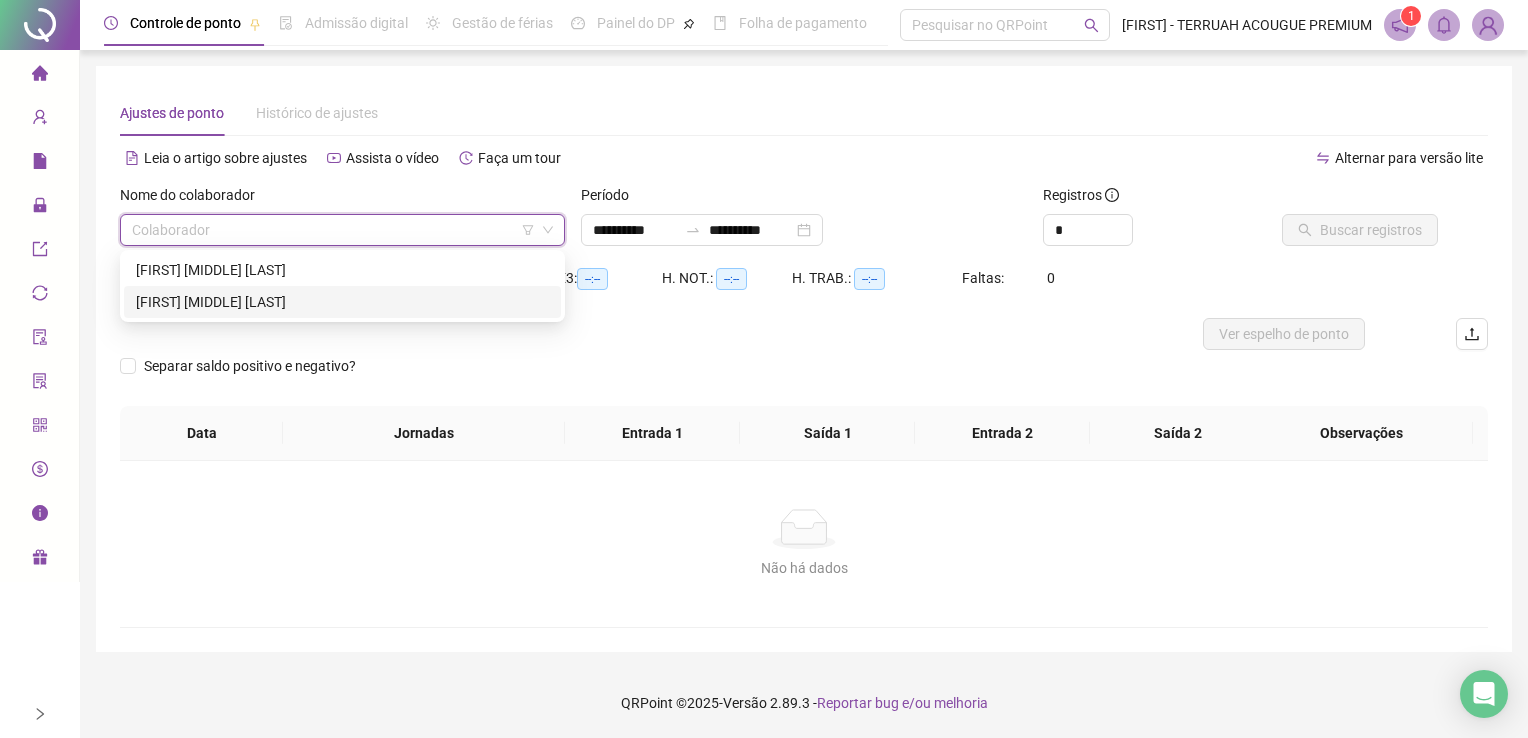 click on "[FIRST] [MIDDLE] [LAST]" at bounding box center [342, 302] 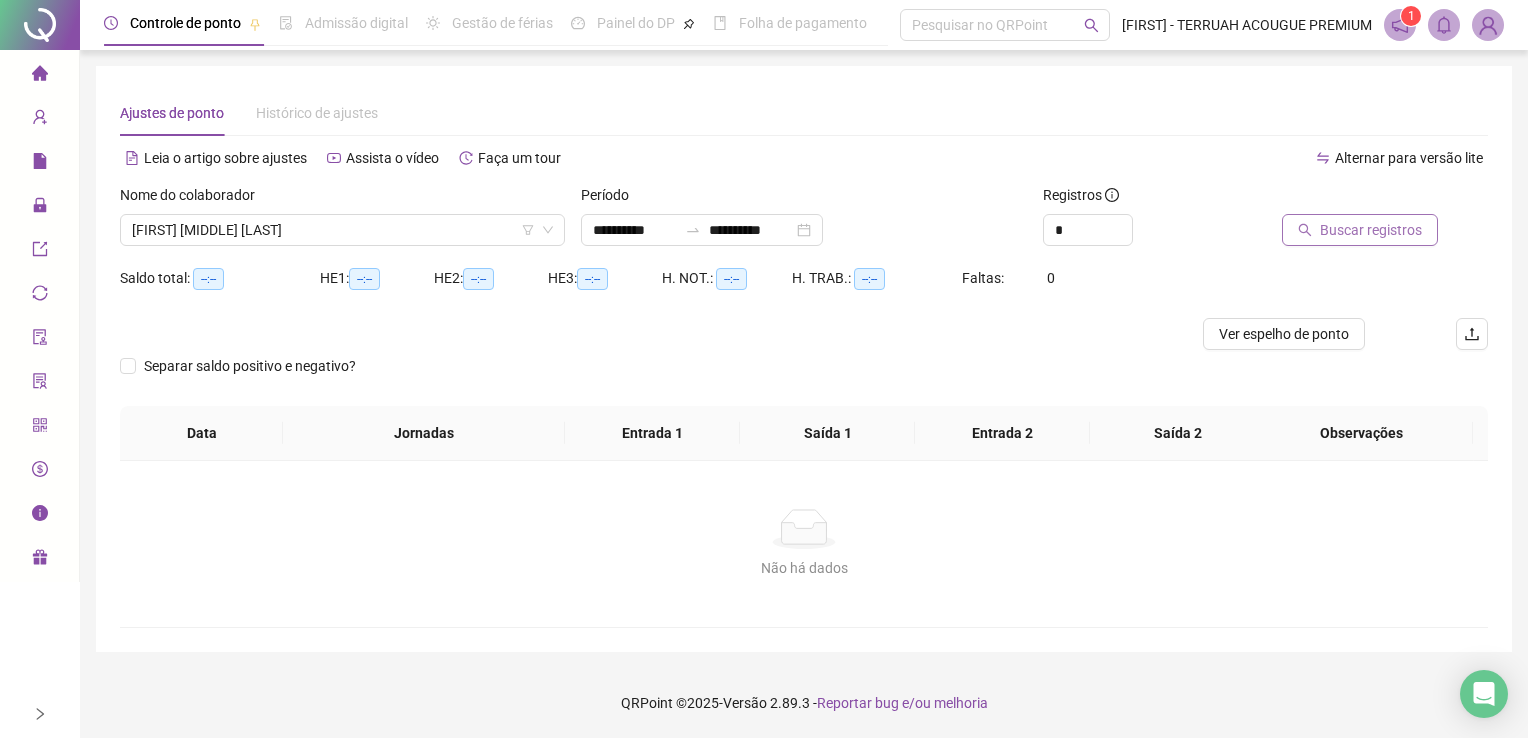 click on "Buscar registros" at bounding box center (1371, 230) 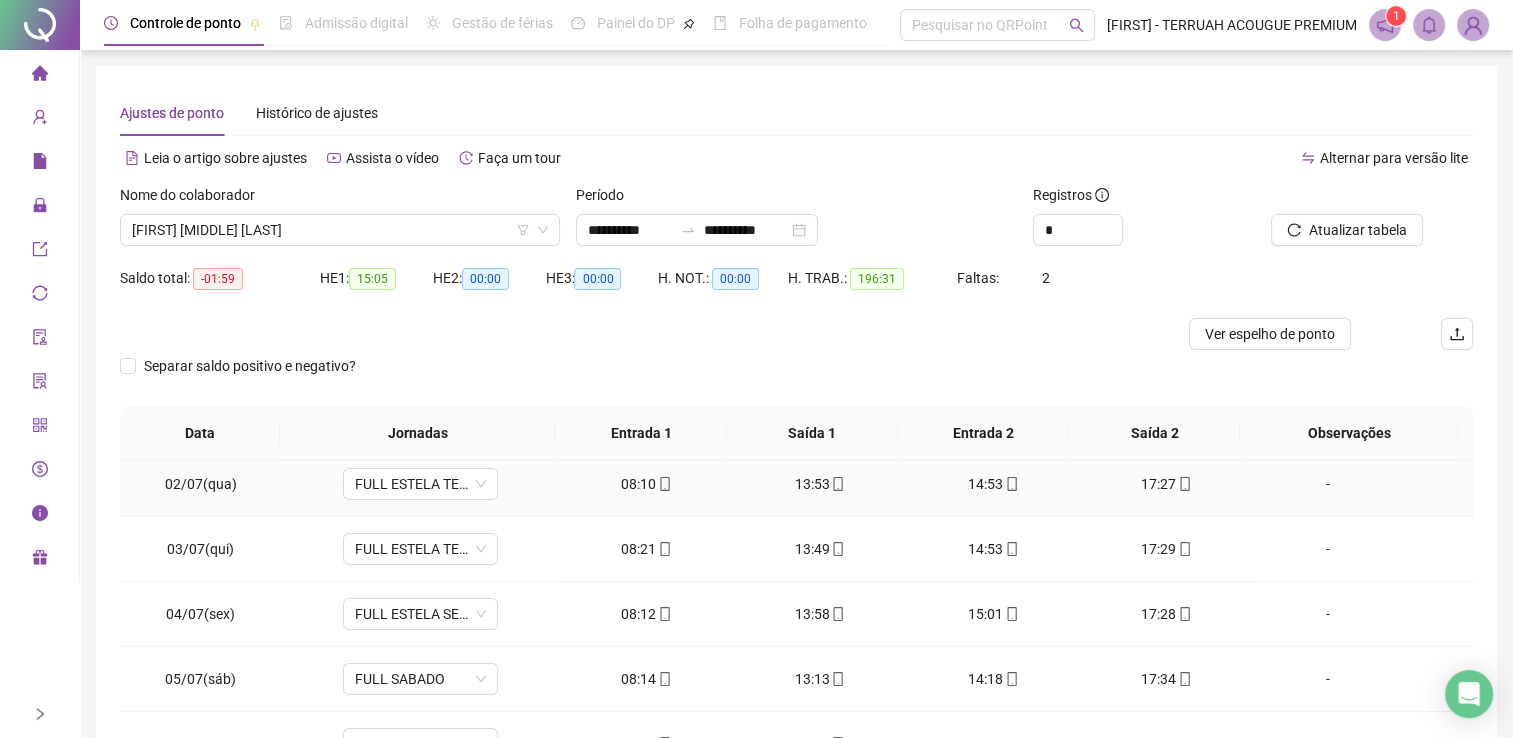 scroll, scrollTop: 0, scrollLeft: 0, axis: both 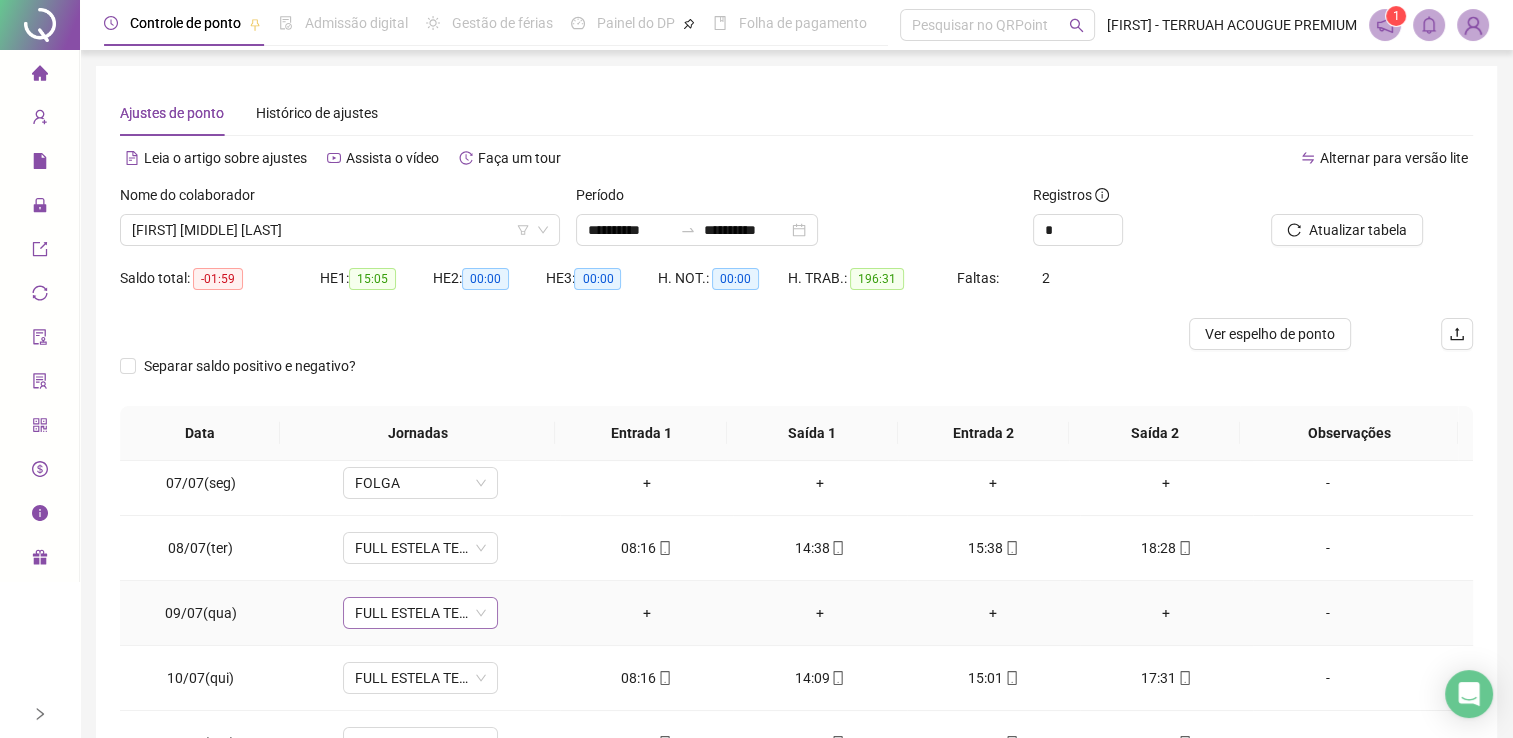 click on "FULL ESTELA TER A QUI" at bounding box center [420, 613] 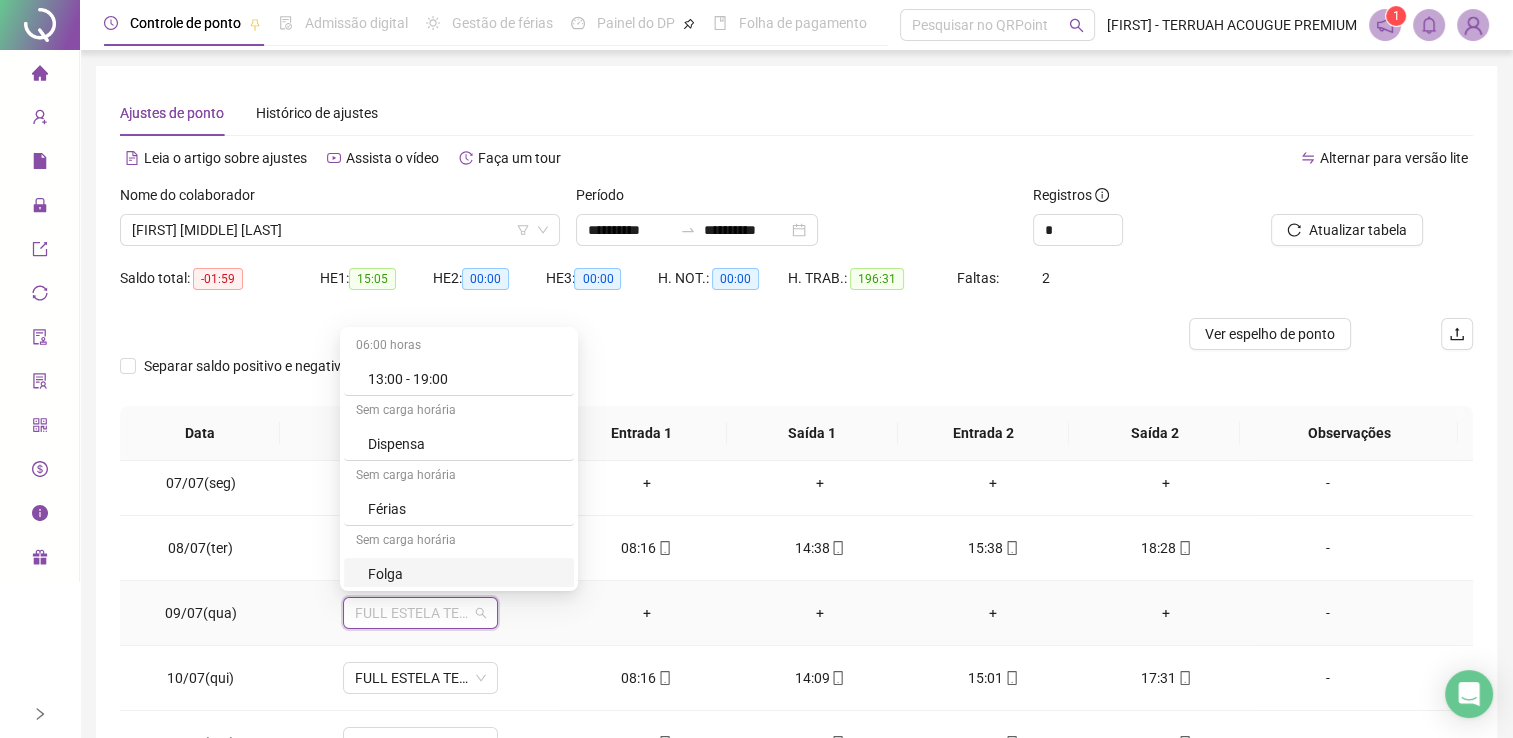 click on "Folga" at bounding box center (465, 574) 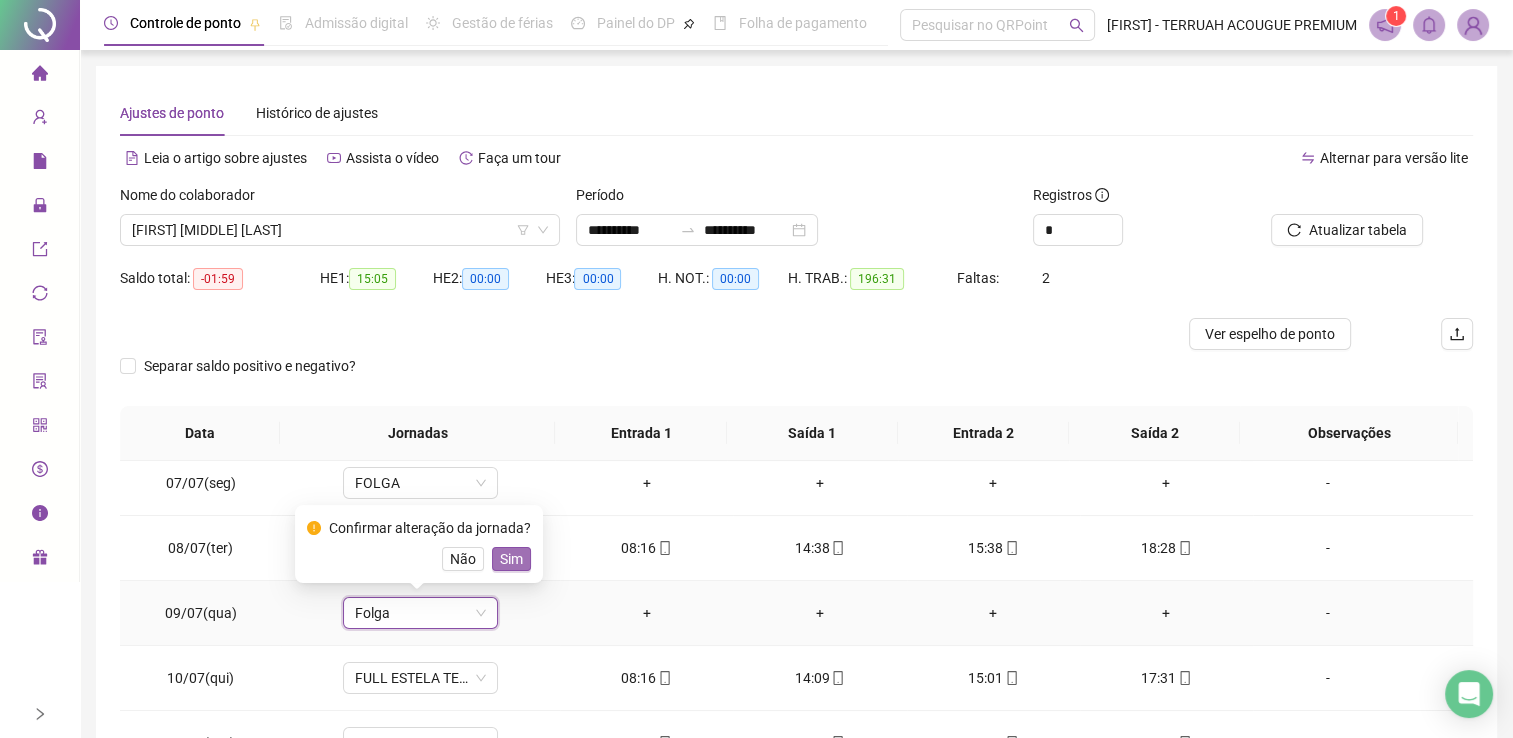 click on "Sim" at bounding box center (511, 559) 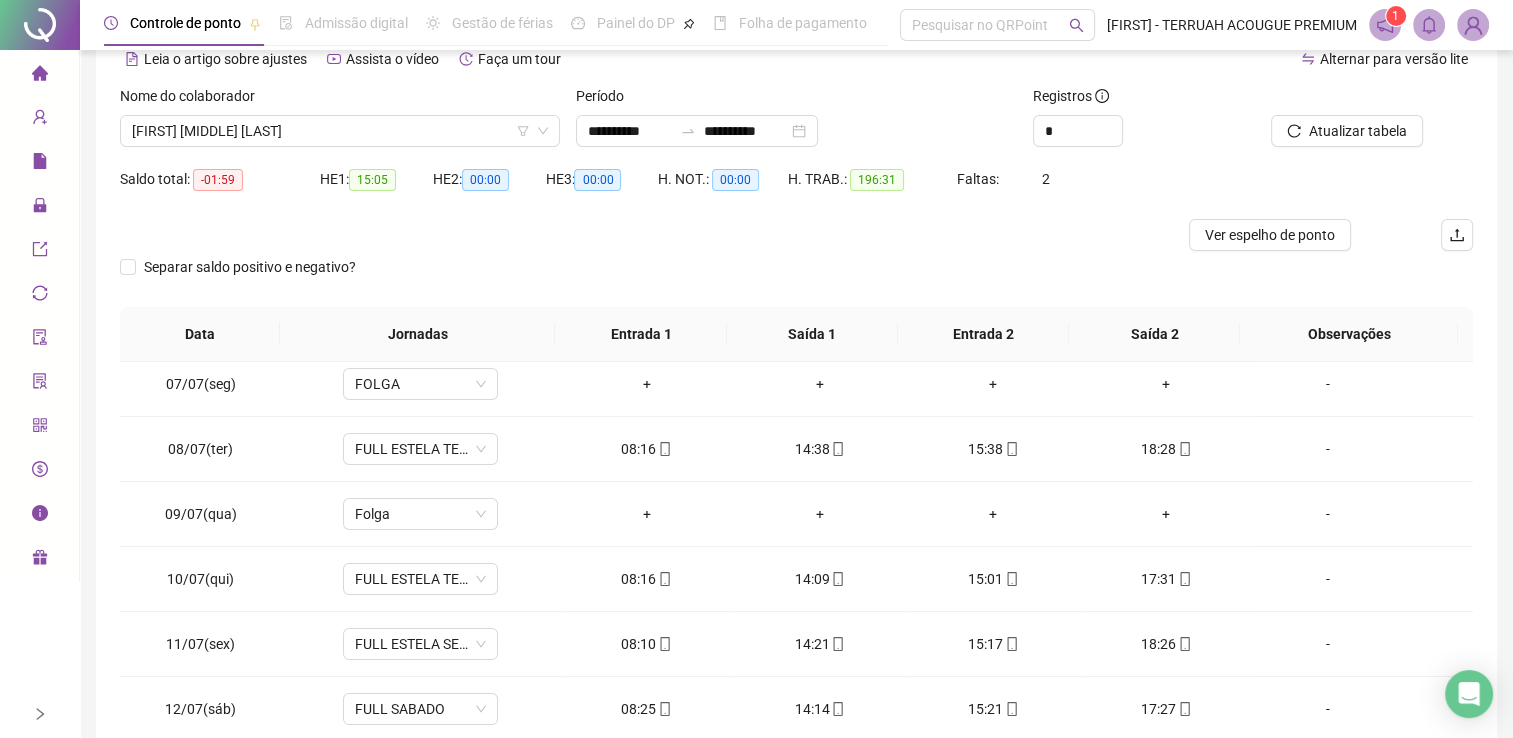 scroll, scrollTop: 100, scrollLeft: 0, axis: vertical 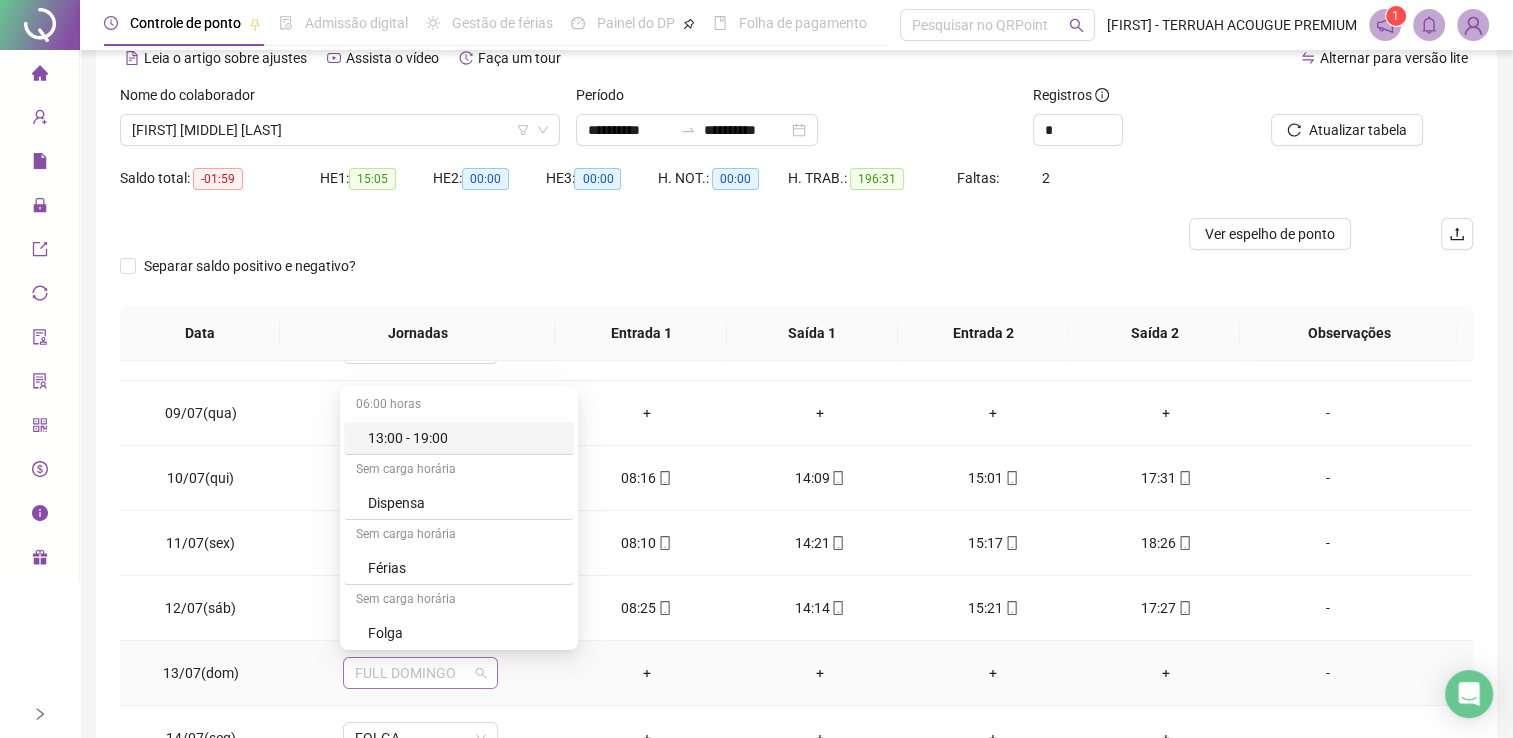 click on "FULL DOMINGO" at bounding box center [420, 673] 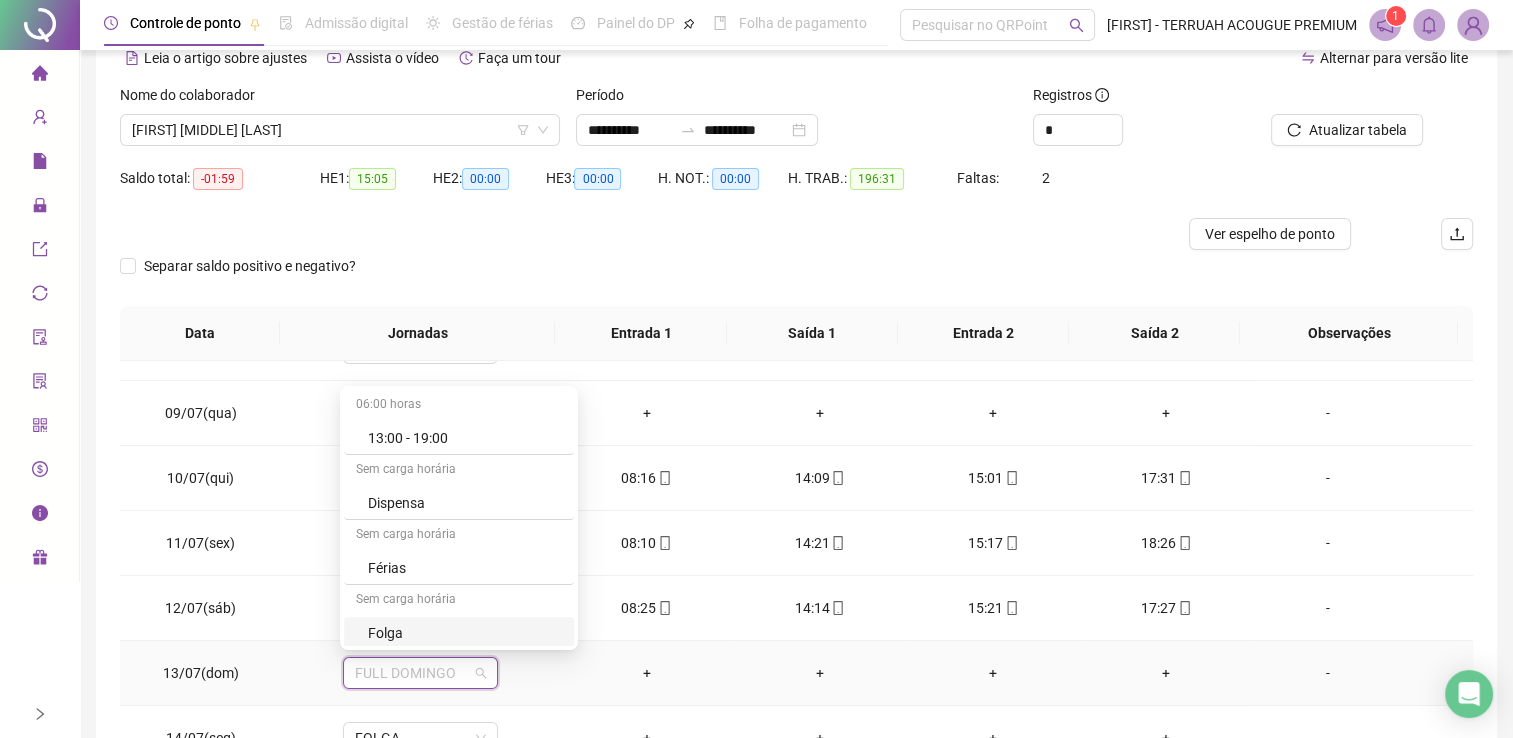 click on "Folga" at bounding box center [465, 633] 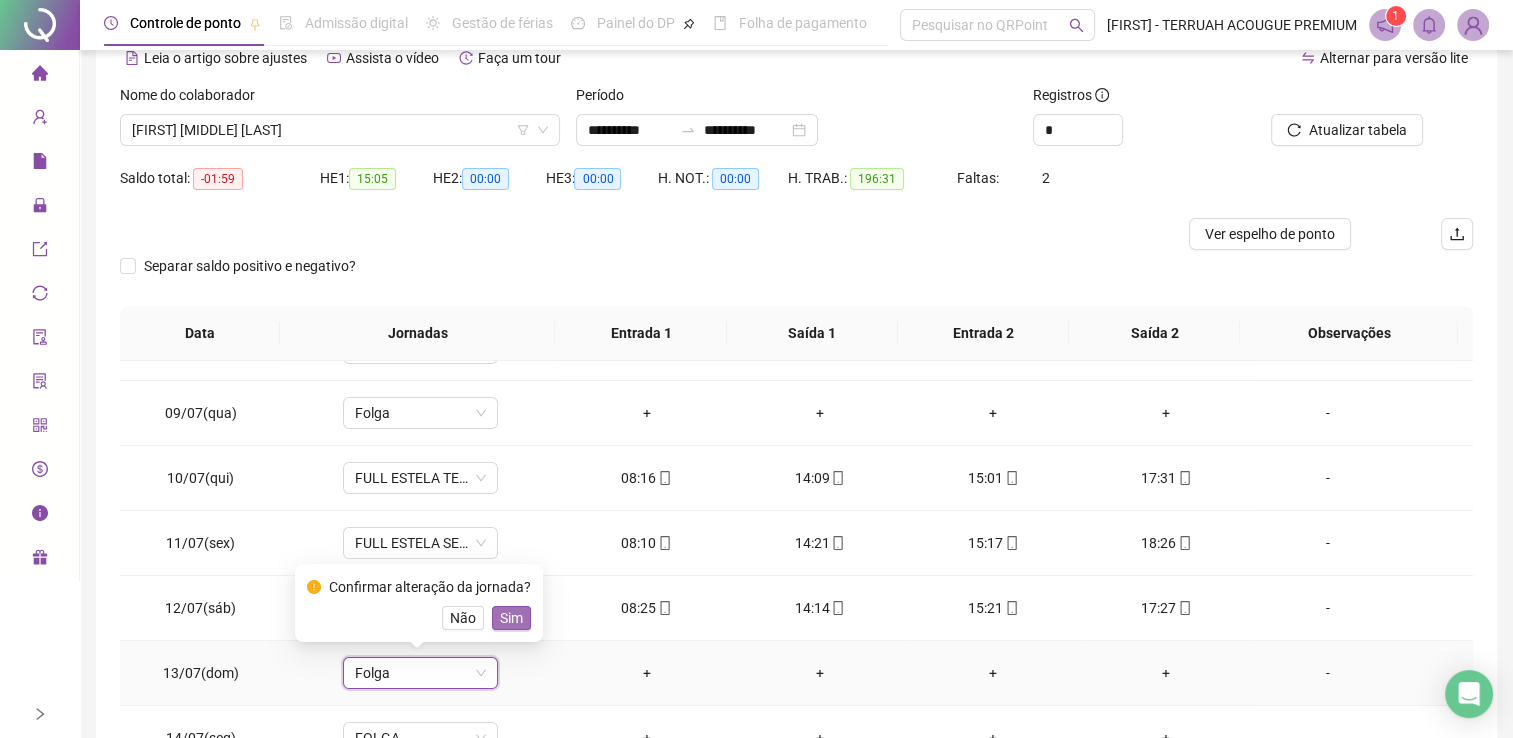 click on "Sim" at bounding box center (511, 618) 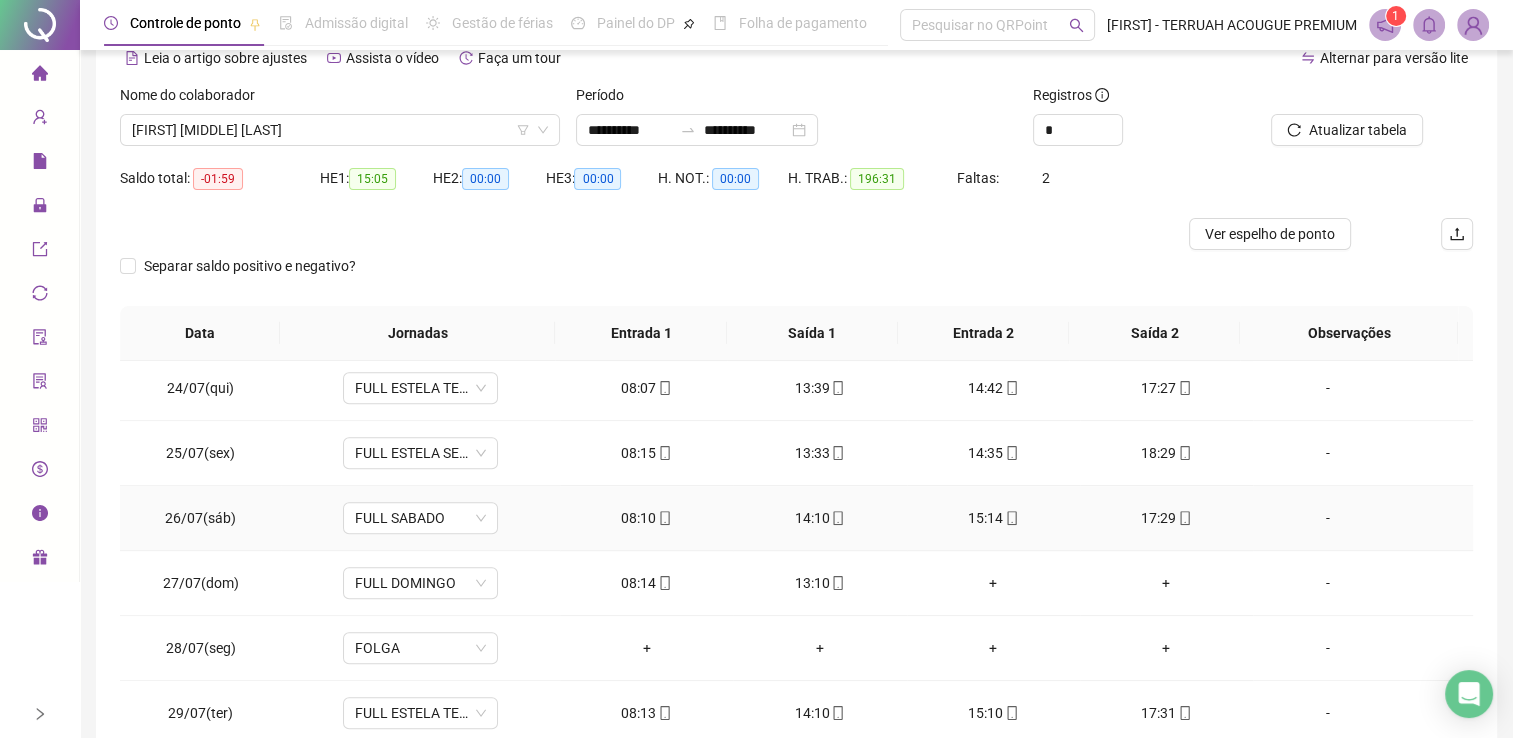 scroll, scrollTop: 1581, scrollLeft: 0, axis: vertical 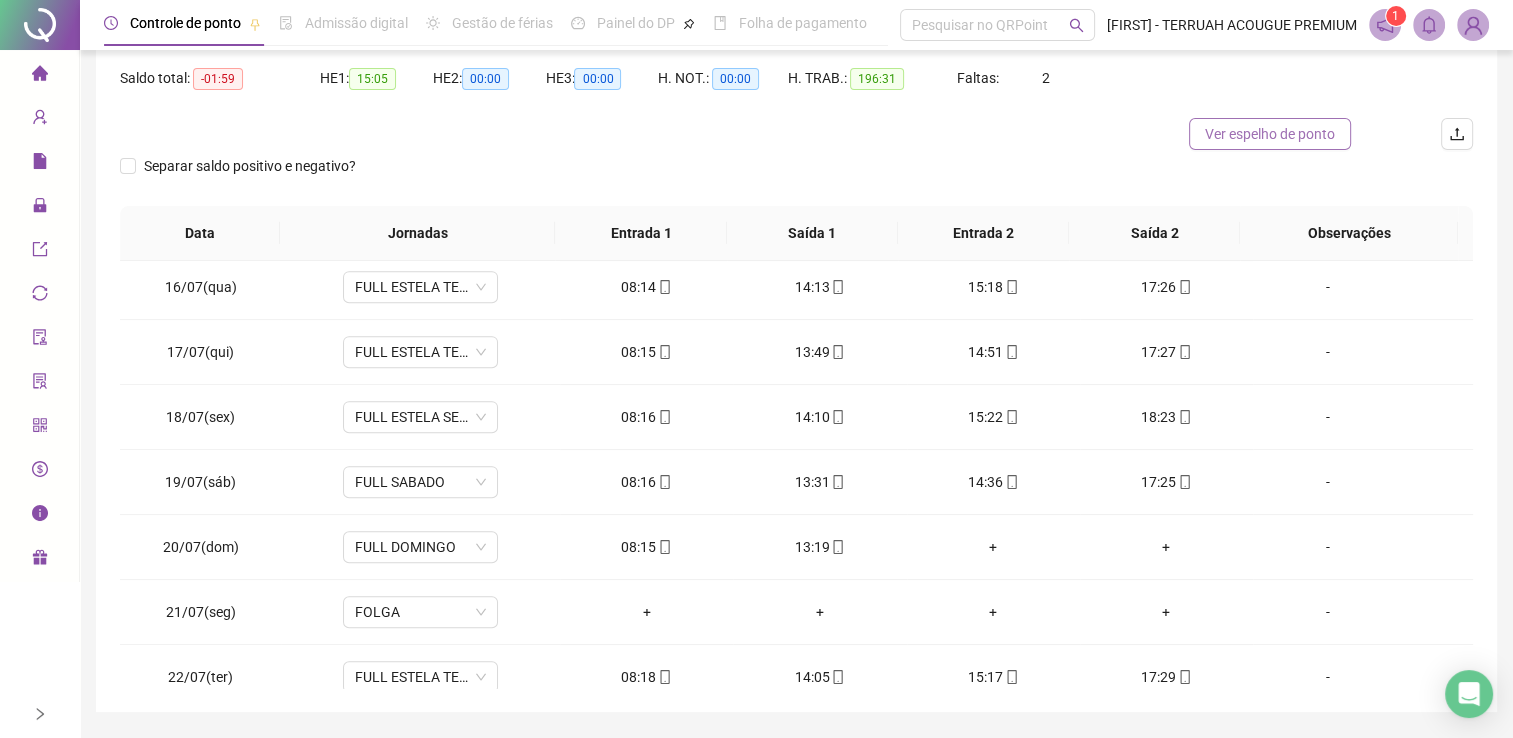 click on "Ver espelho de ponto" at bounding box center (1270, 134) 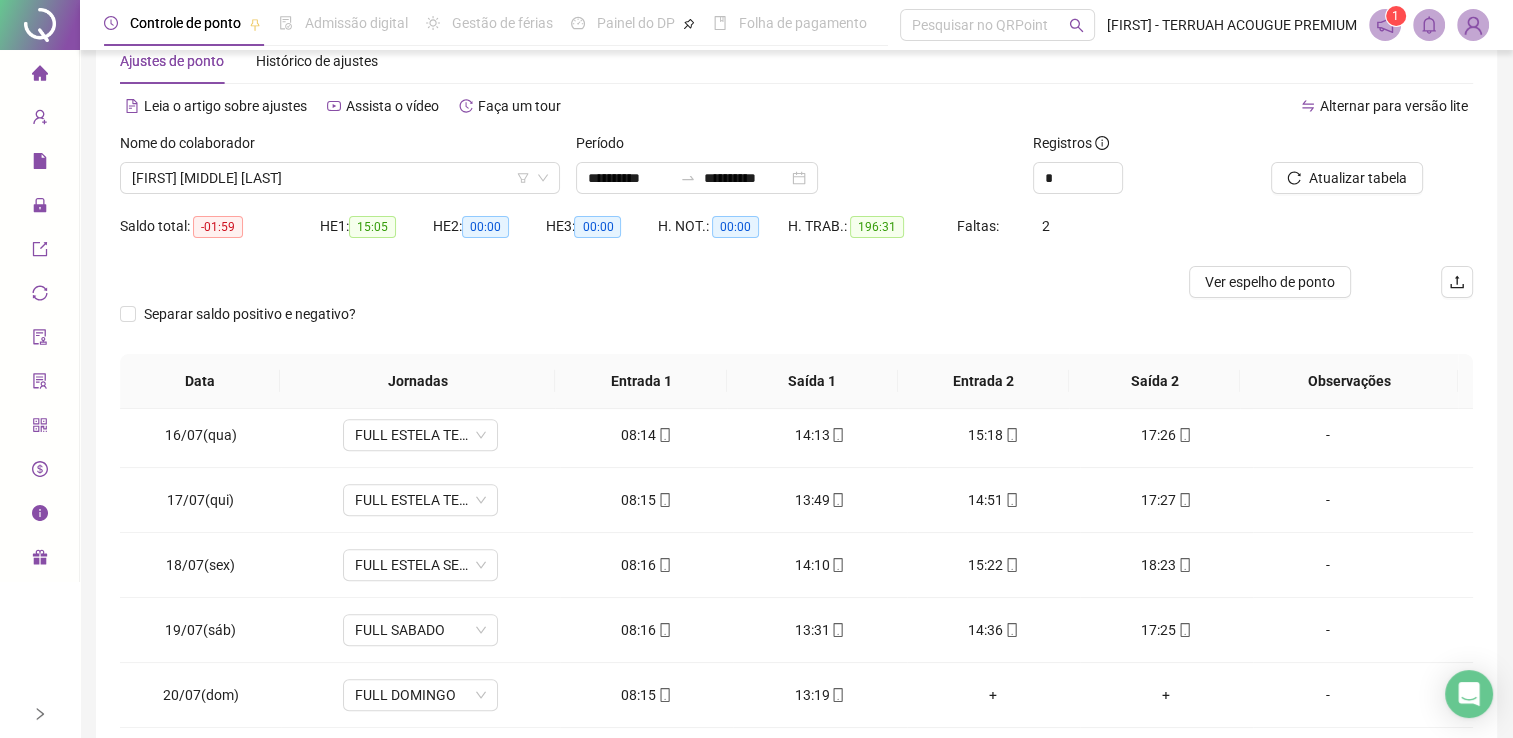 scroll, scrollTop: 0, scrollLeft: 0, axis: both 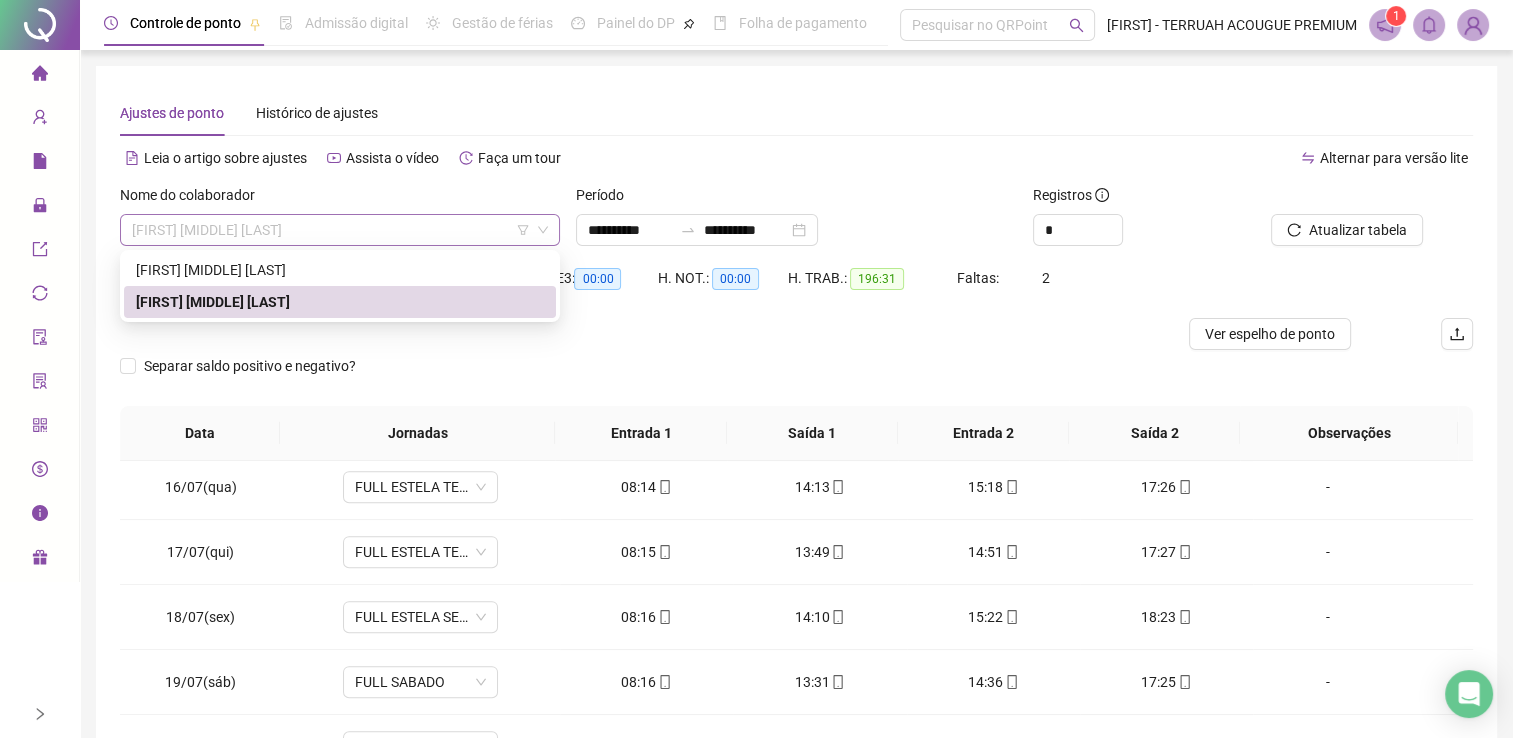 click on "[FIRST] [MIDDLE] [LAST]" at bounding box center (340, 230) 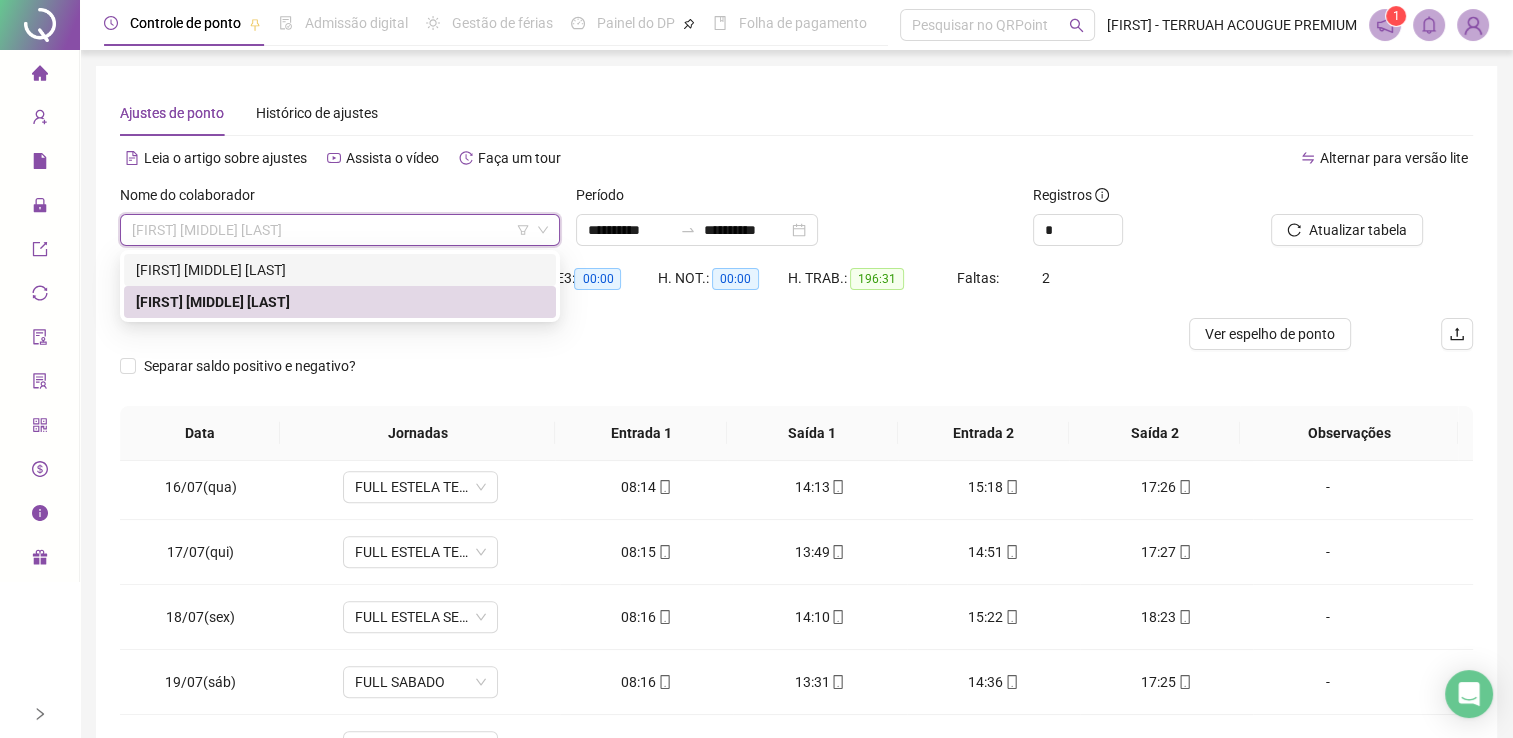 click on "[FIRST] [MIDDLE] [LAST]" at bounding box center [340, 270] 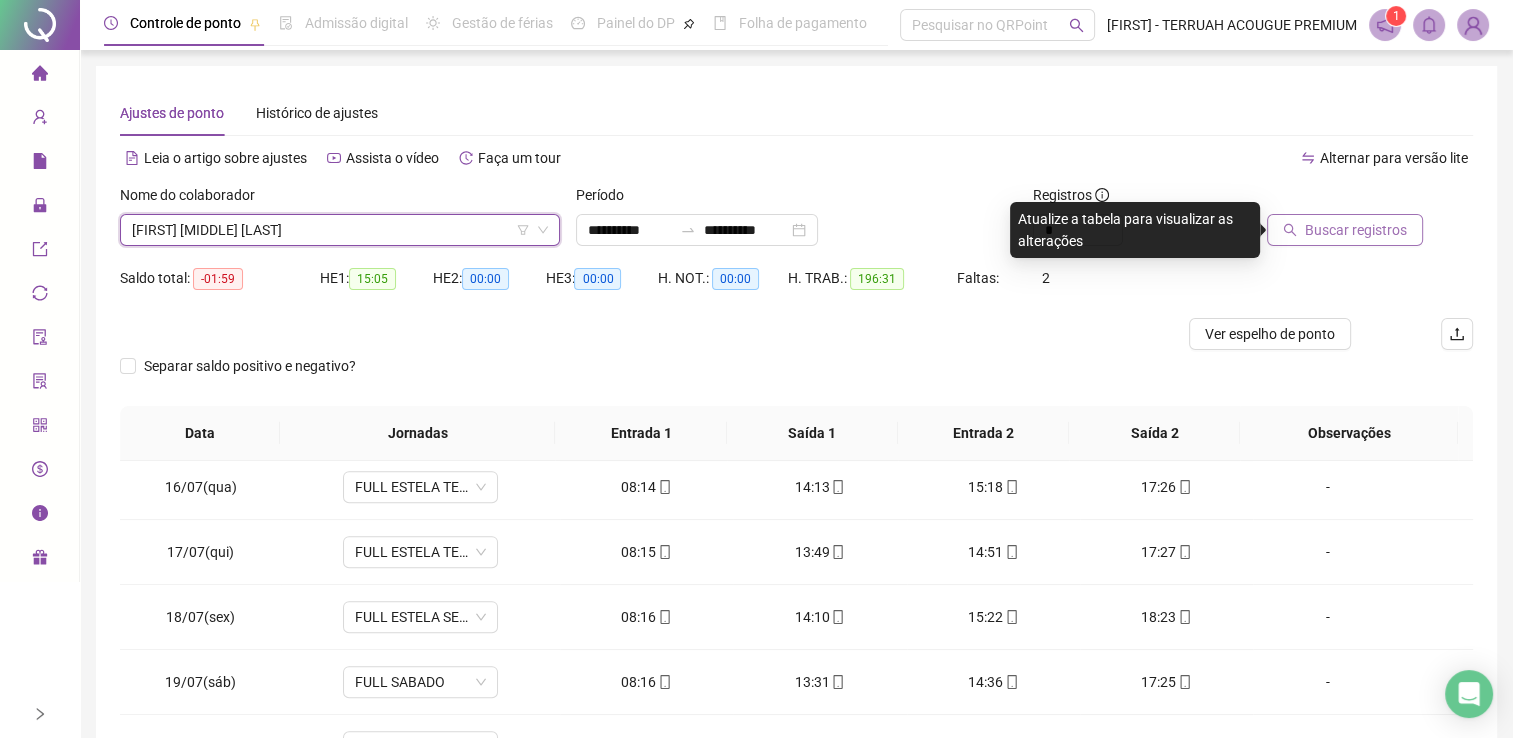 click on "Buscar registros" at bounding box center (1356, 230) 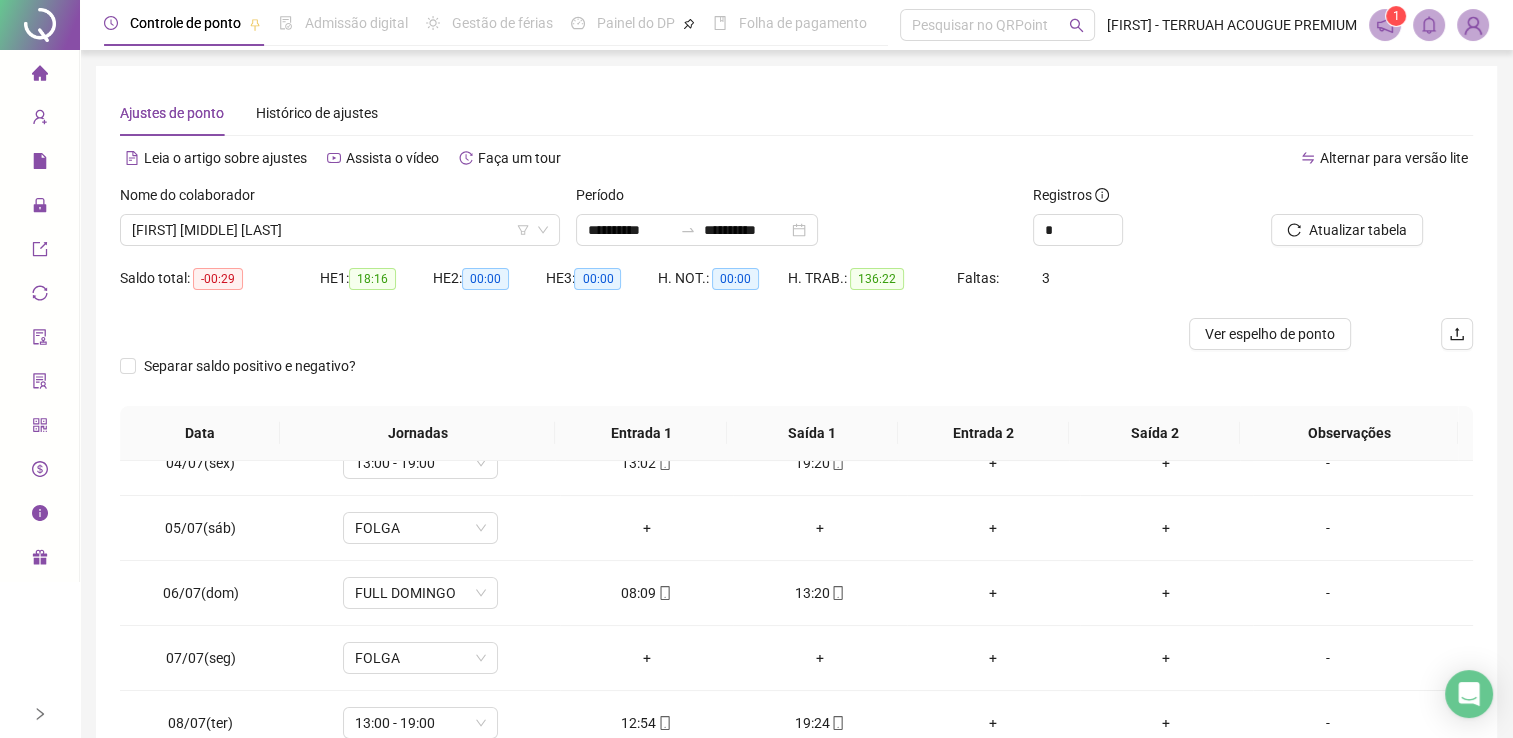 scroll, scrollTop: 0, scrollLeft: 0, axis: both 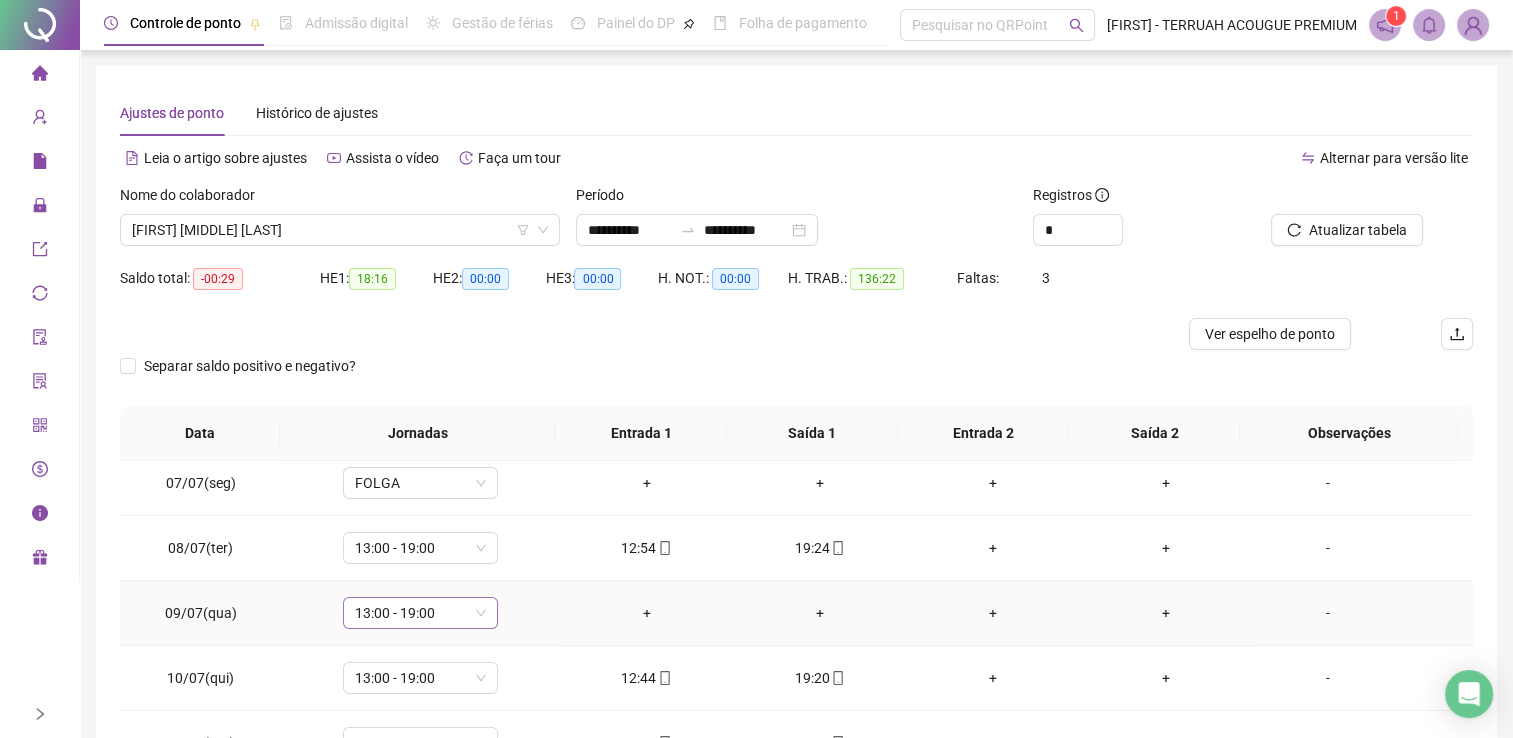 click on "13:00 - 19:00" at bounding box center (420, 613) 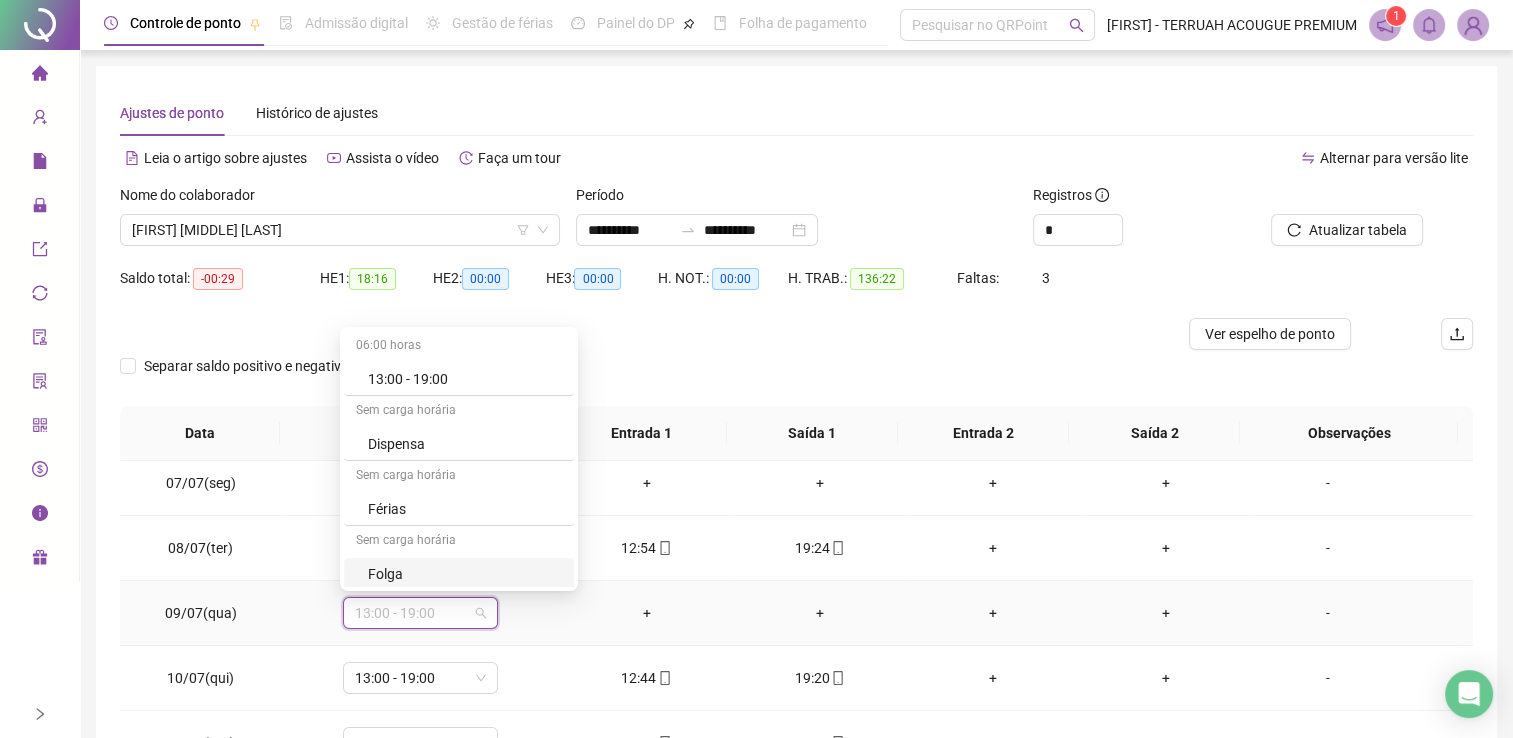 click on "Folga" at bounding box center [465, 574] 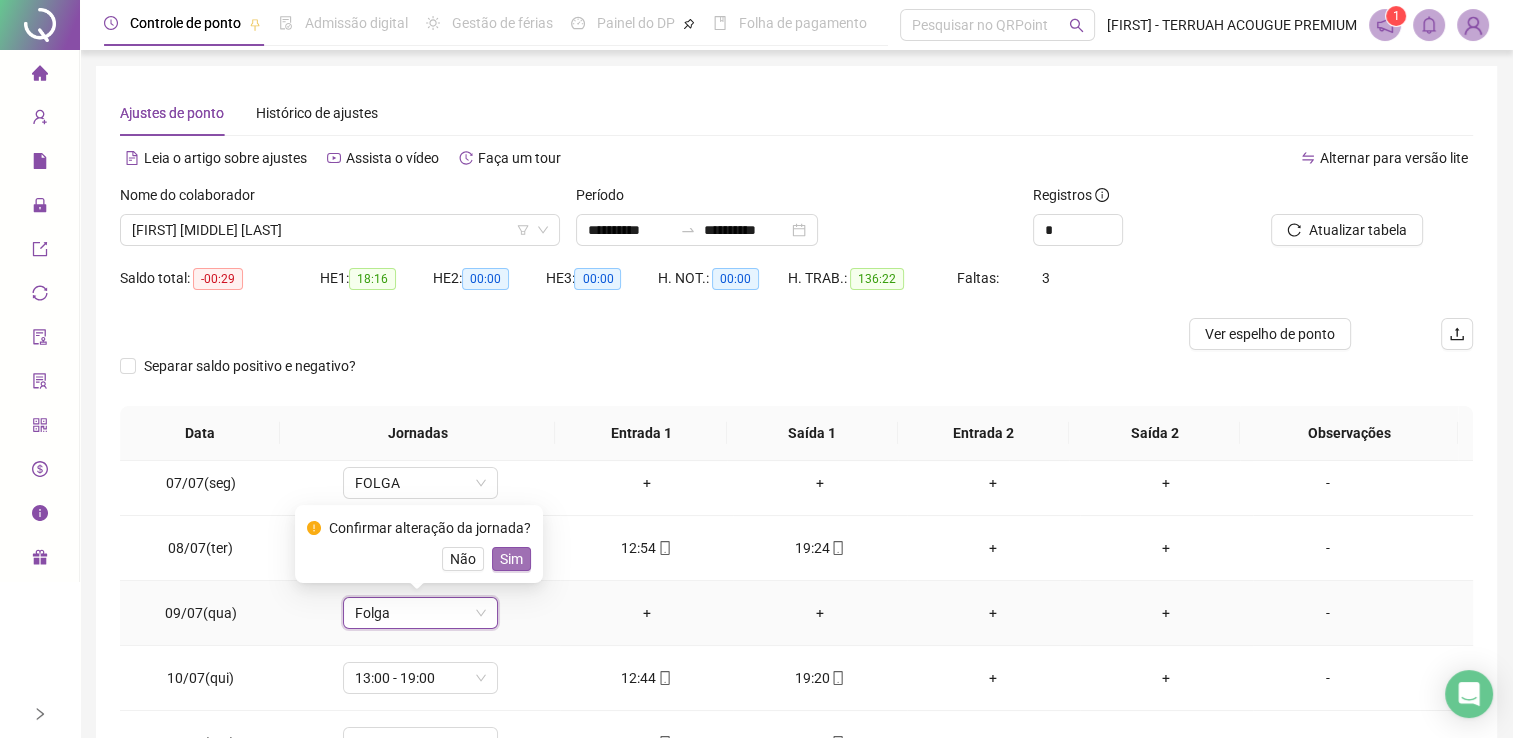 click on "Sim" at bounding box center (511, 559) 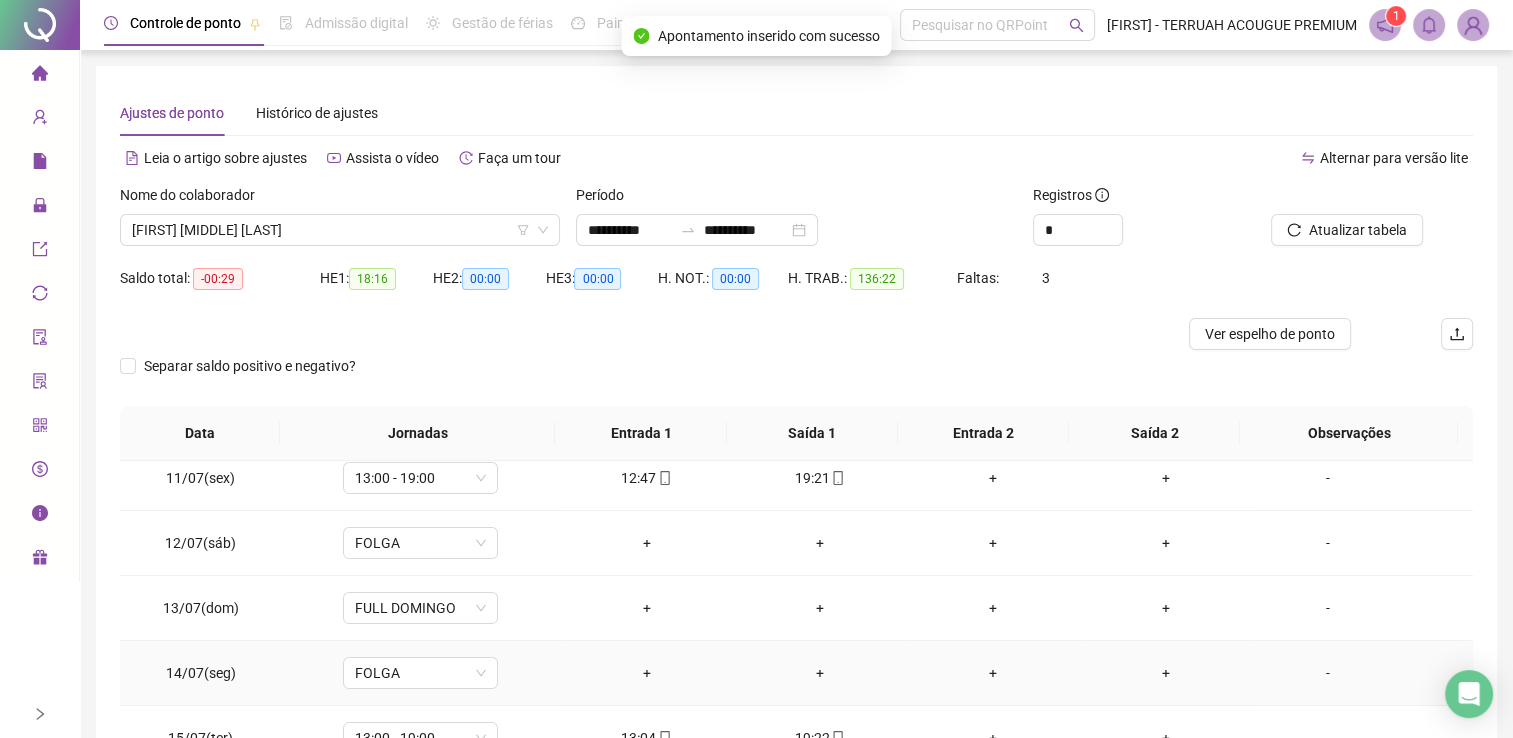 scroll, scrollTop: 700, scrollLeft: 0, axis: vertical 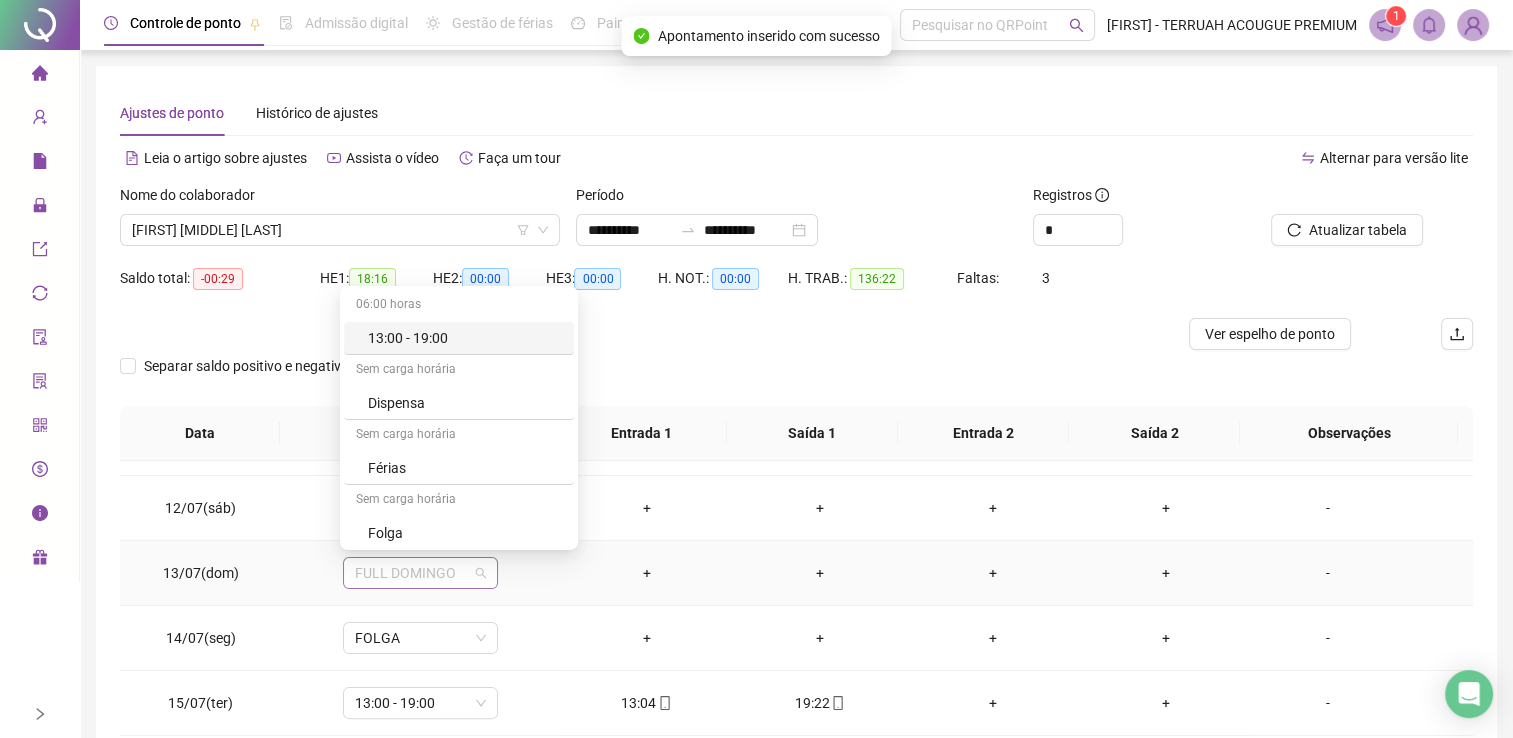 click on "FULL DOMINGO" at bounding box center [420, 573] 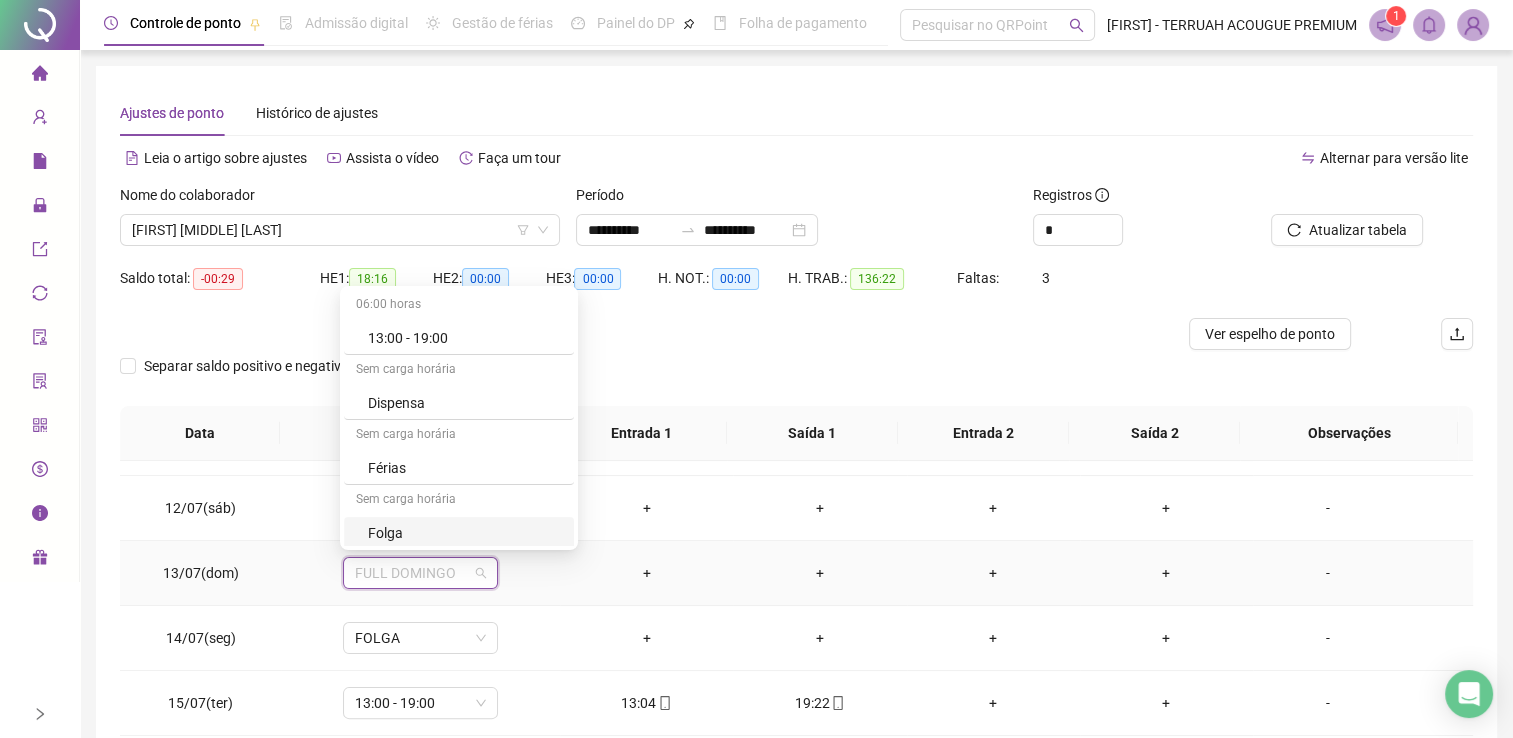 click on "Folga" at bounding box center [465, 533] 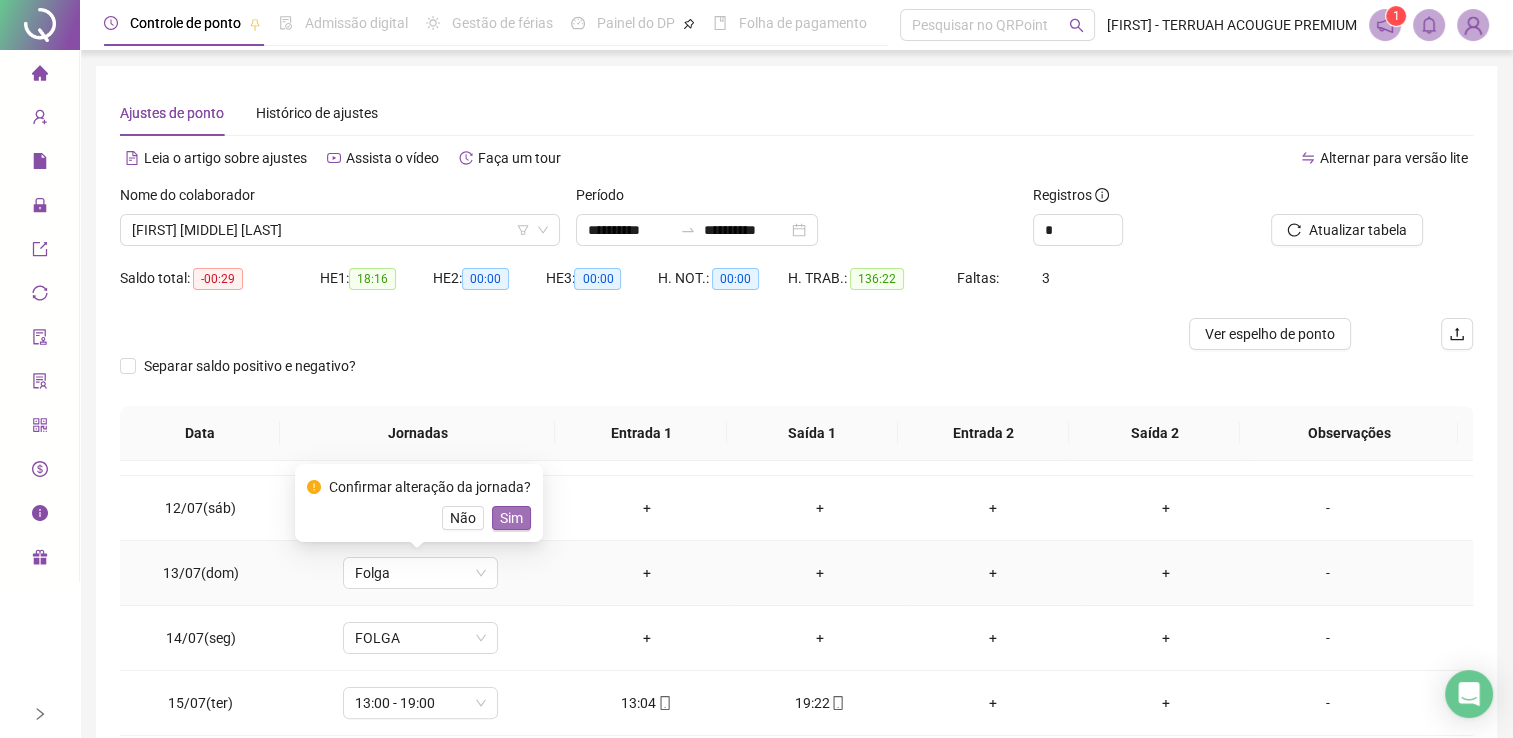 click on "Sim" at bounding box center [511, 518] 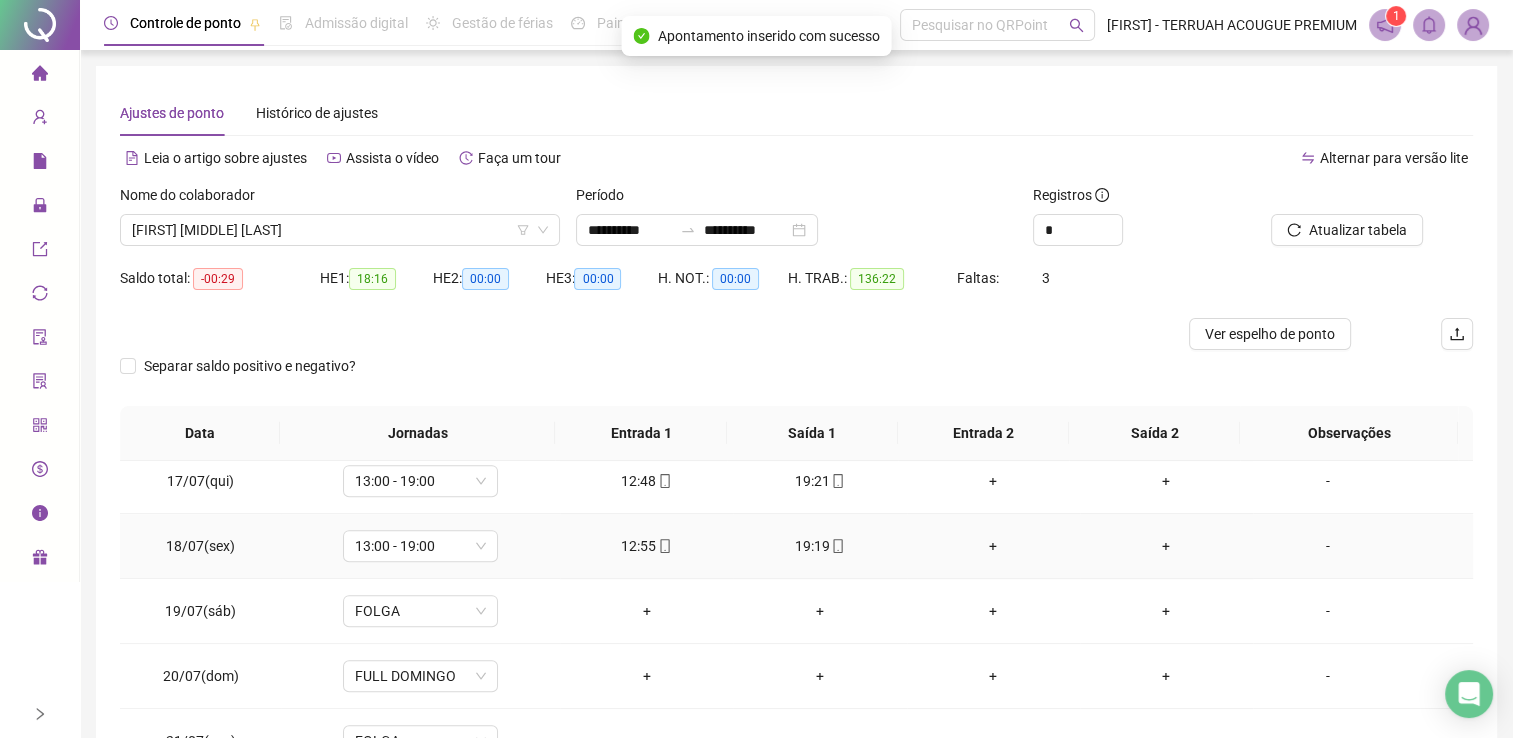 scroll, scrollTop: 1100, scrollLeft: 0, axis: vertical 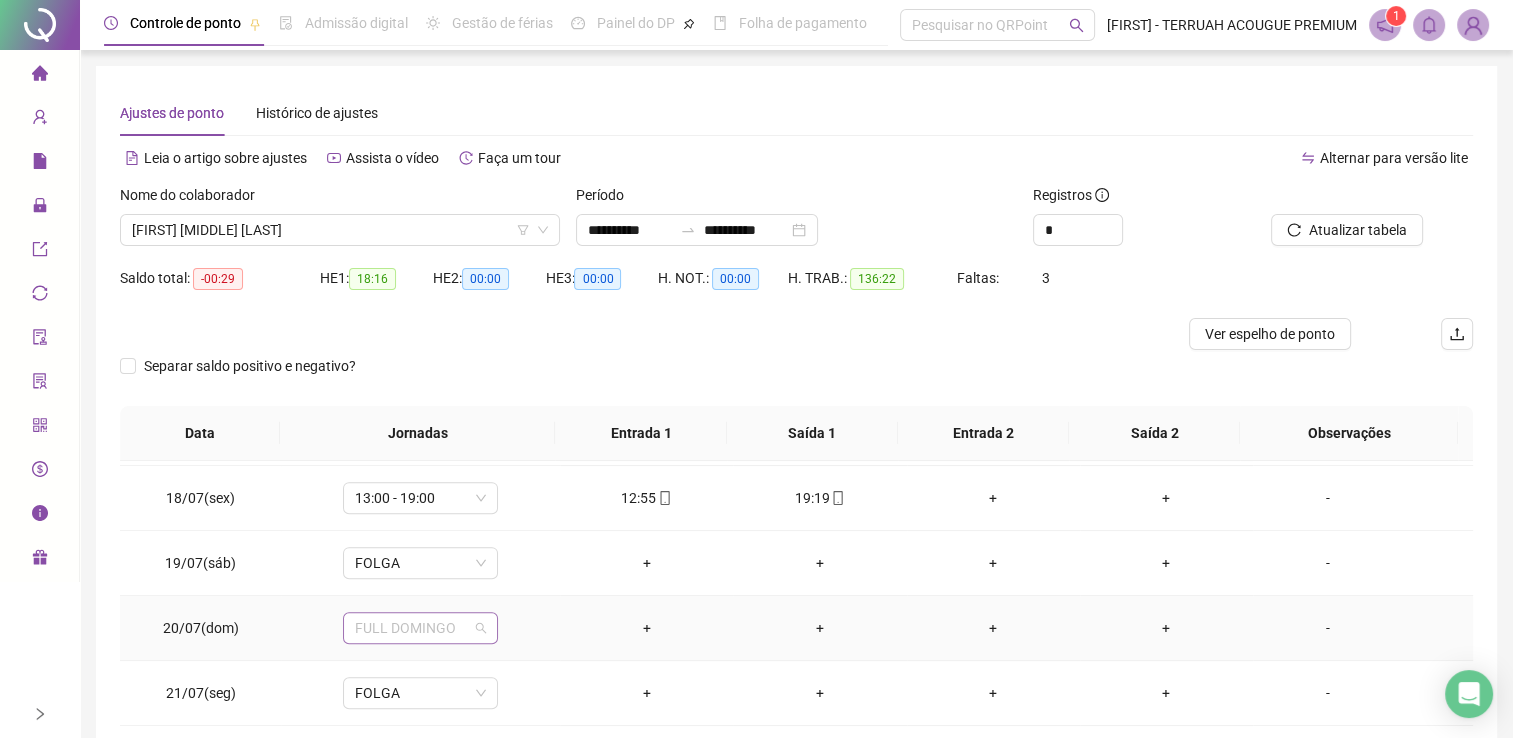 click on "FULL DOMINGO" at bounding box center (420, 628) 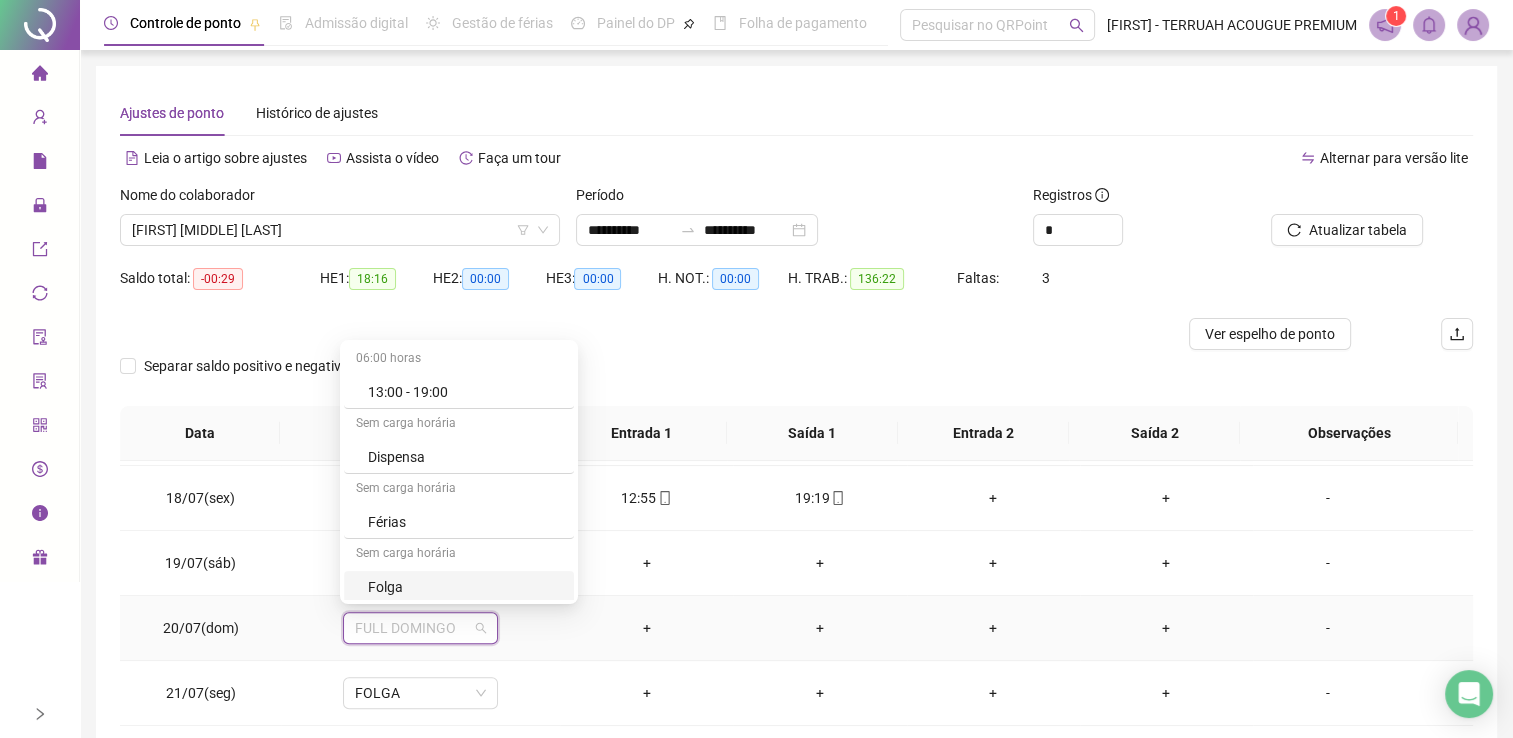 click on "Folga" at bounding box center [465, 587] 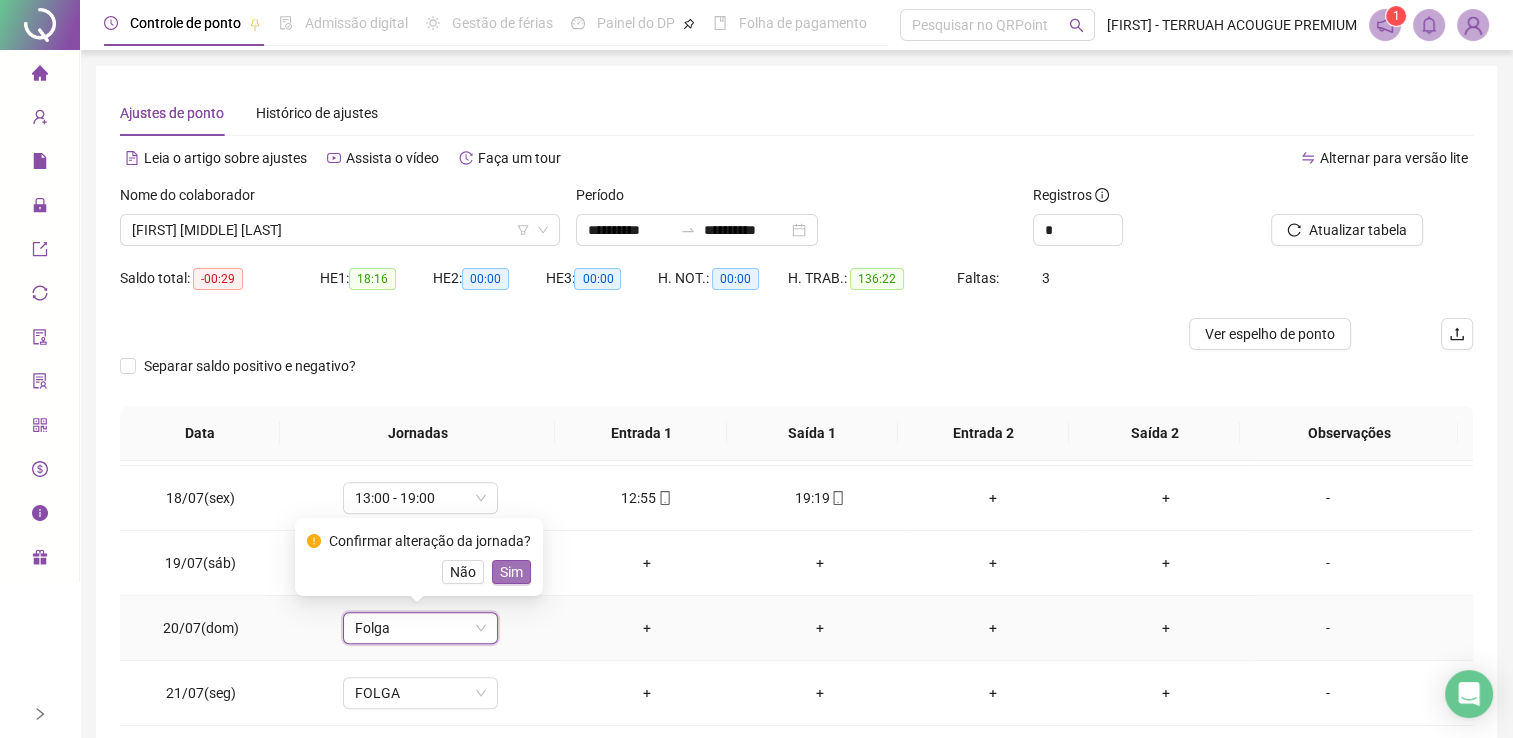 click on "Sim" at bounding box center [511, 572] 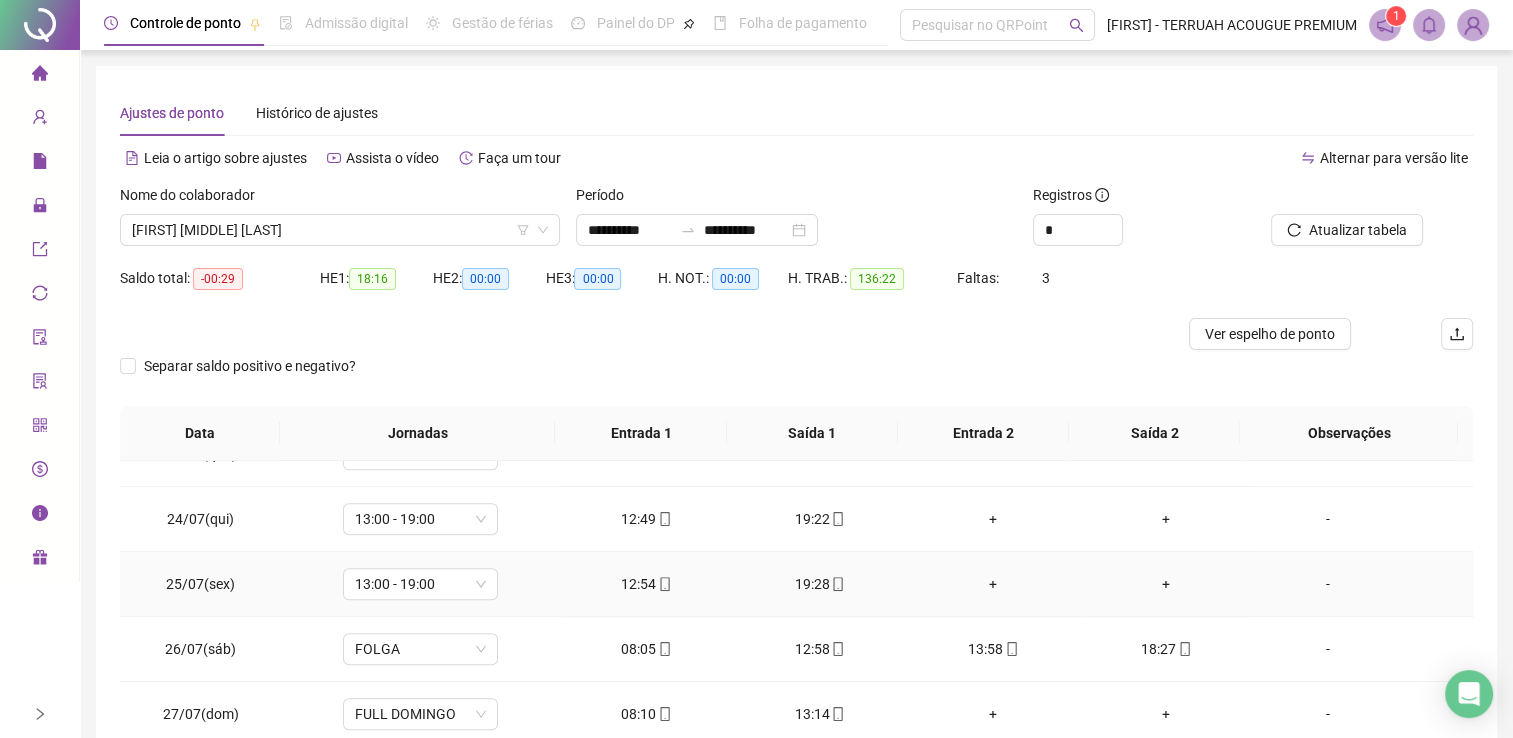 scroll, scrollTop: 1500, scrollLeft: 0, axis: vertical 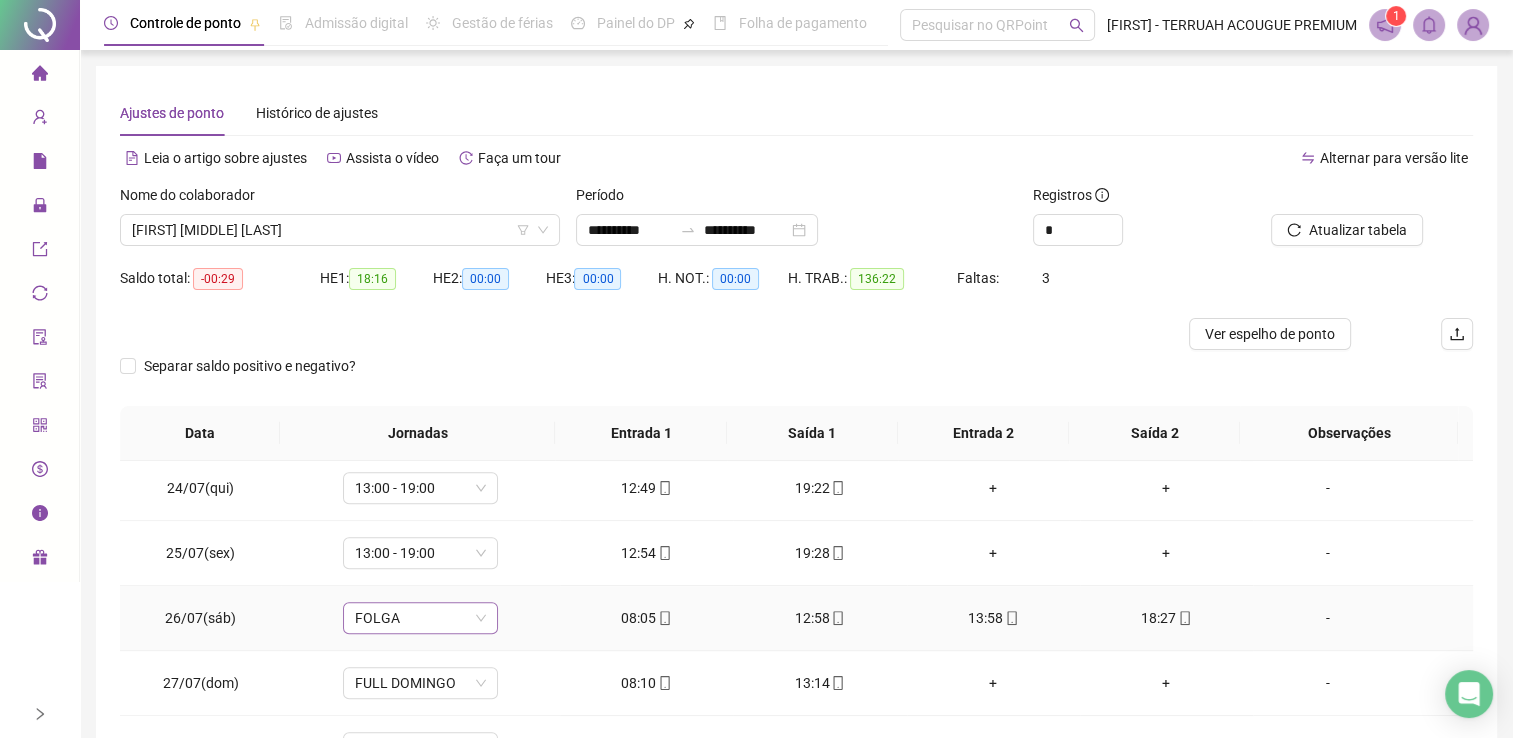 click on "FOLGA" at bounding box center [420, 618] 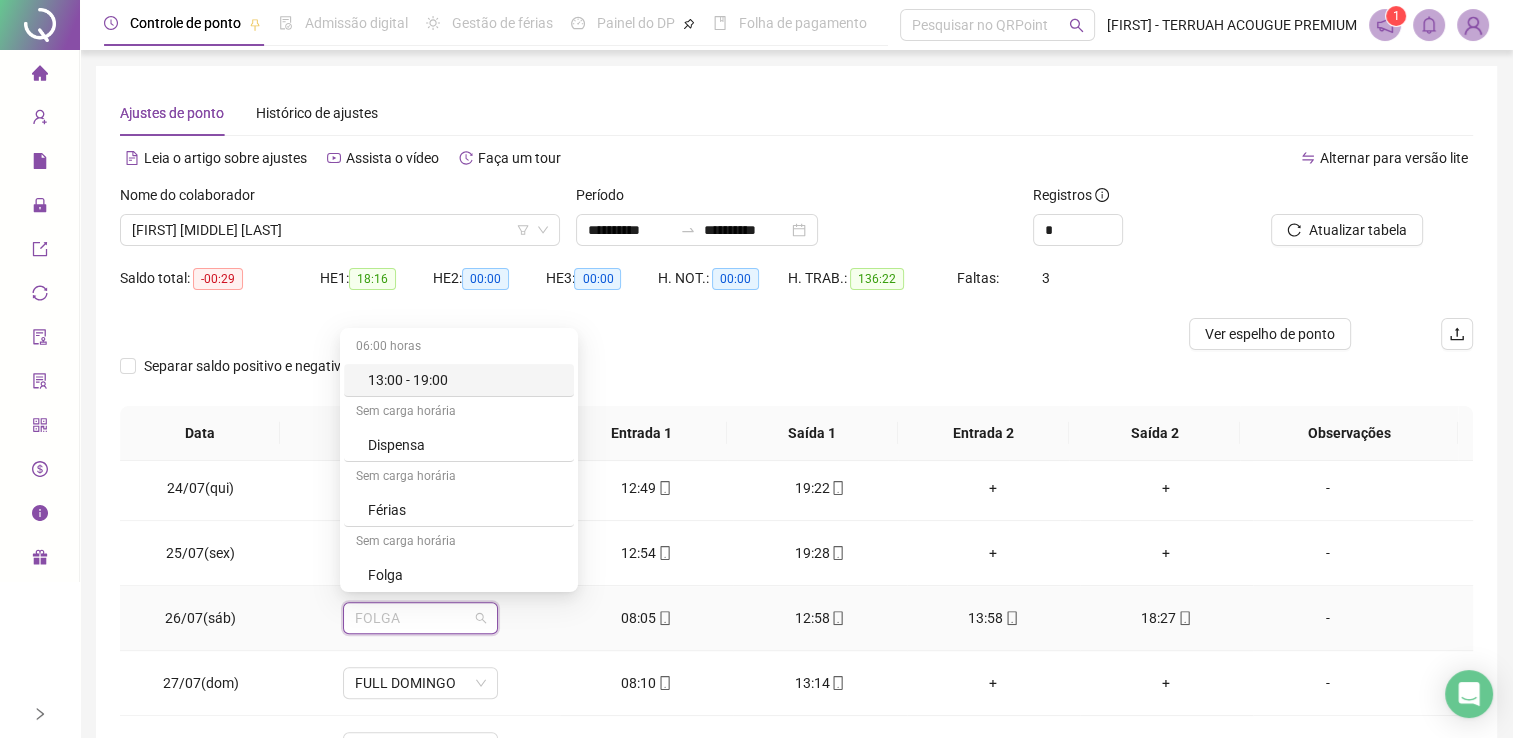 click on "13:00 - 19:00" at bounding box center (465, 380) 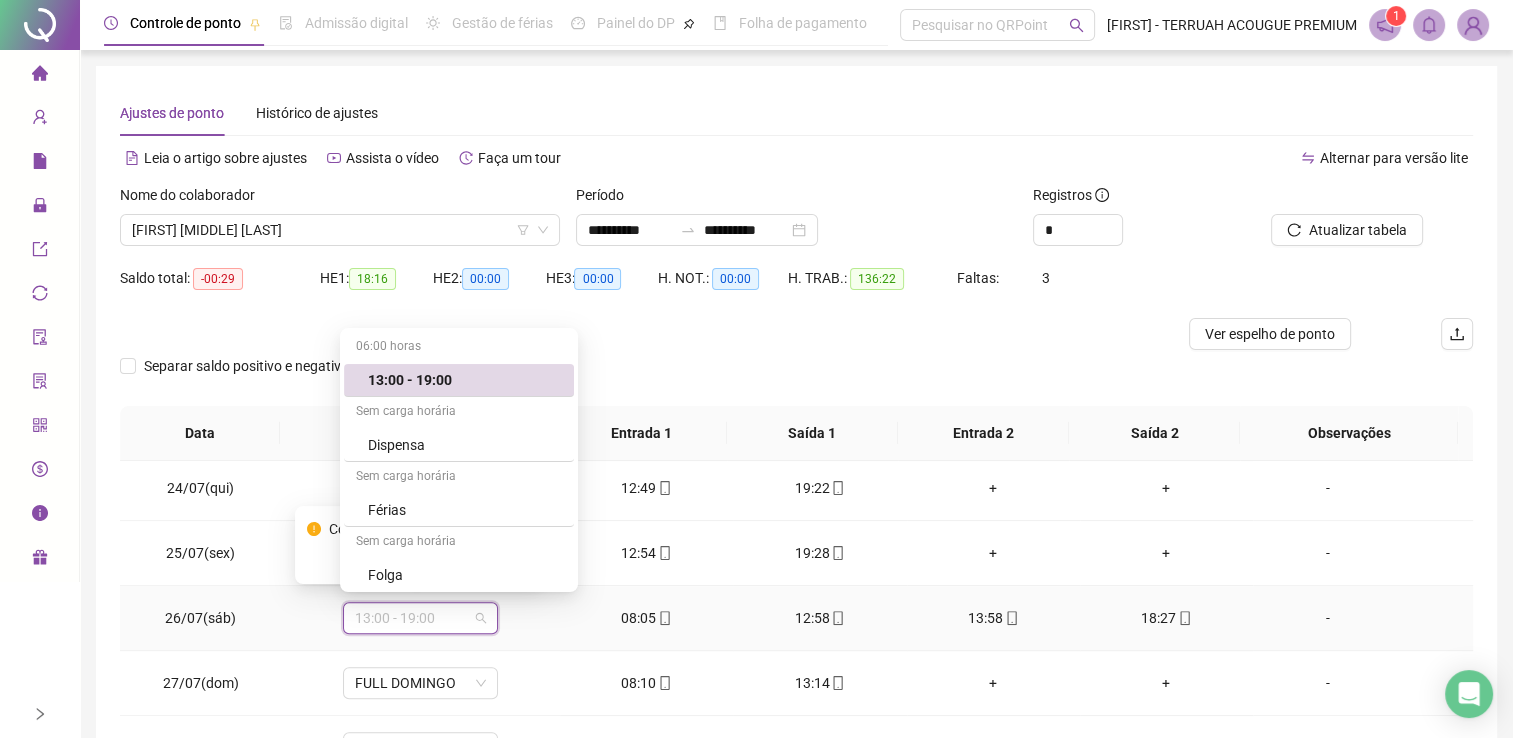 click on "13:00 - 19:00" at bounding box center (420, 618) 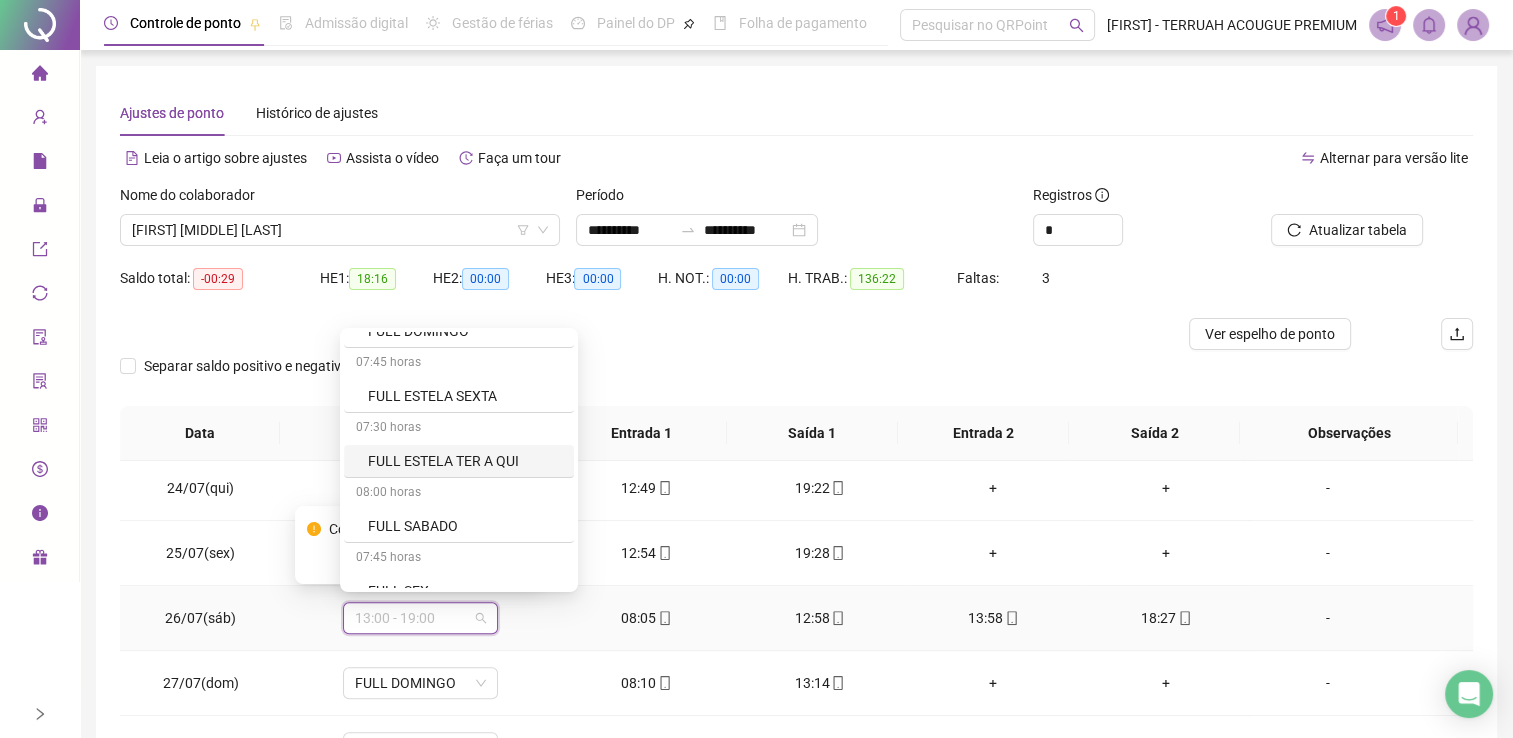 scroll, scrollTop: 400, scrollLeft: 0, axis: vertical 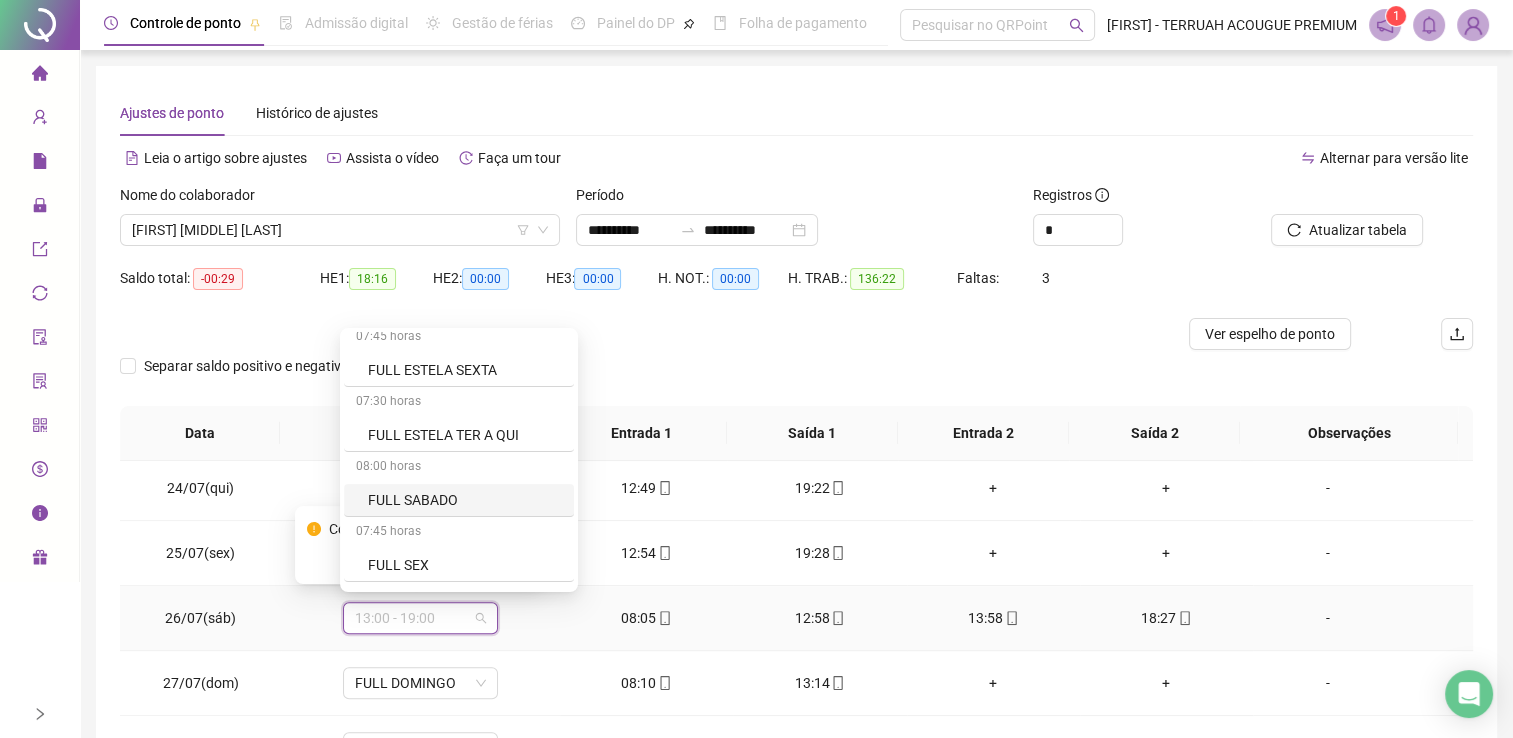 click on "FULL SABADO" at bounding box center [465, 500] 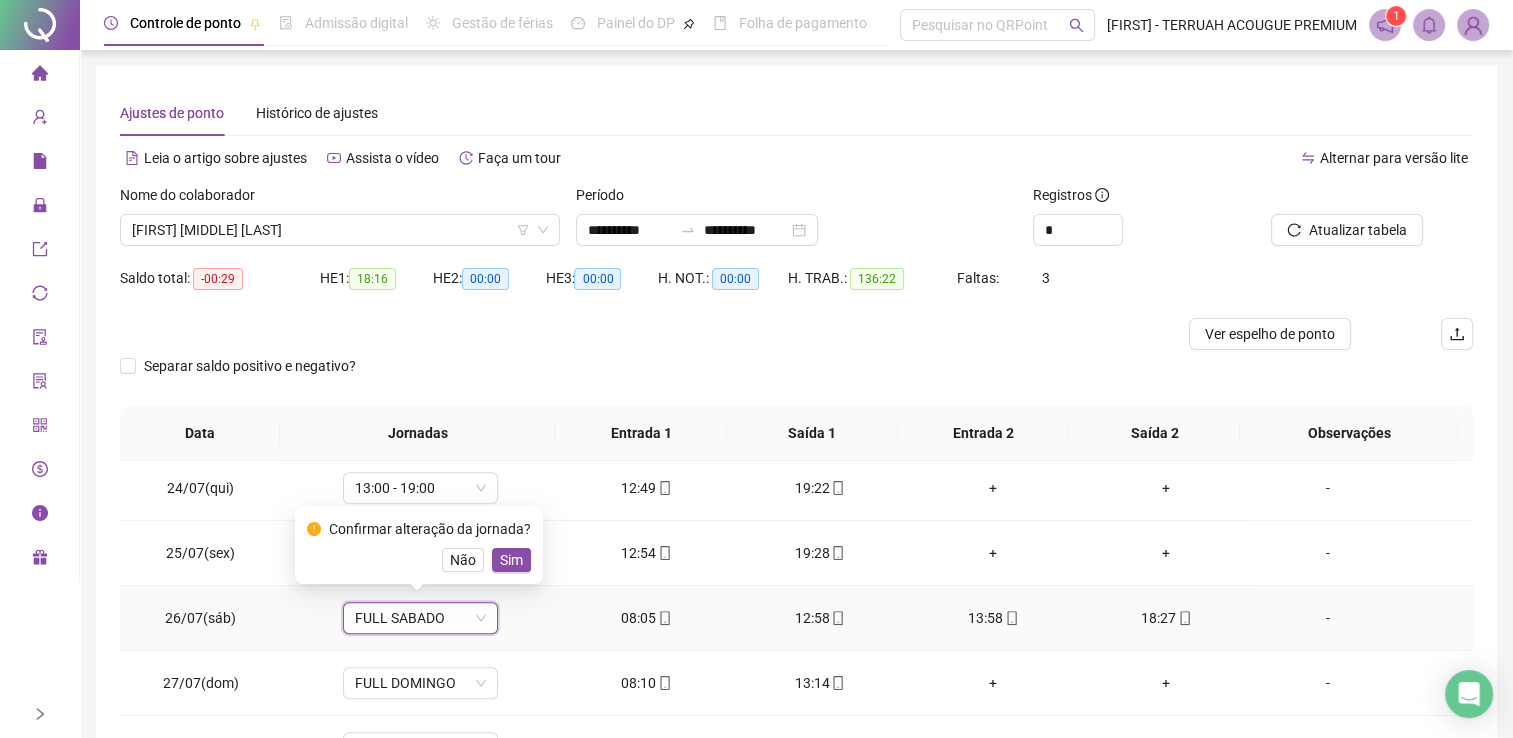 click on "Sim" at bounding box center [511, 560] 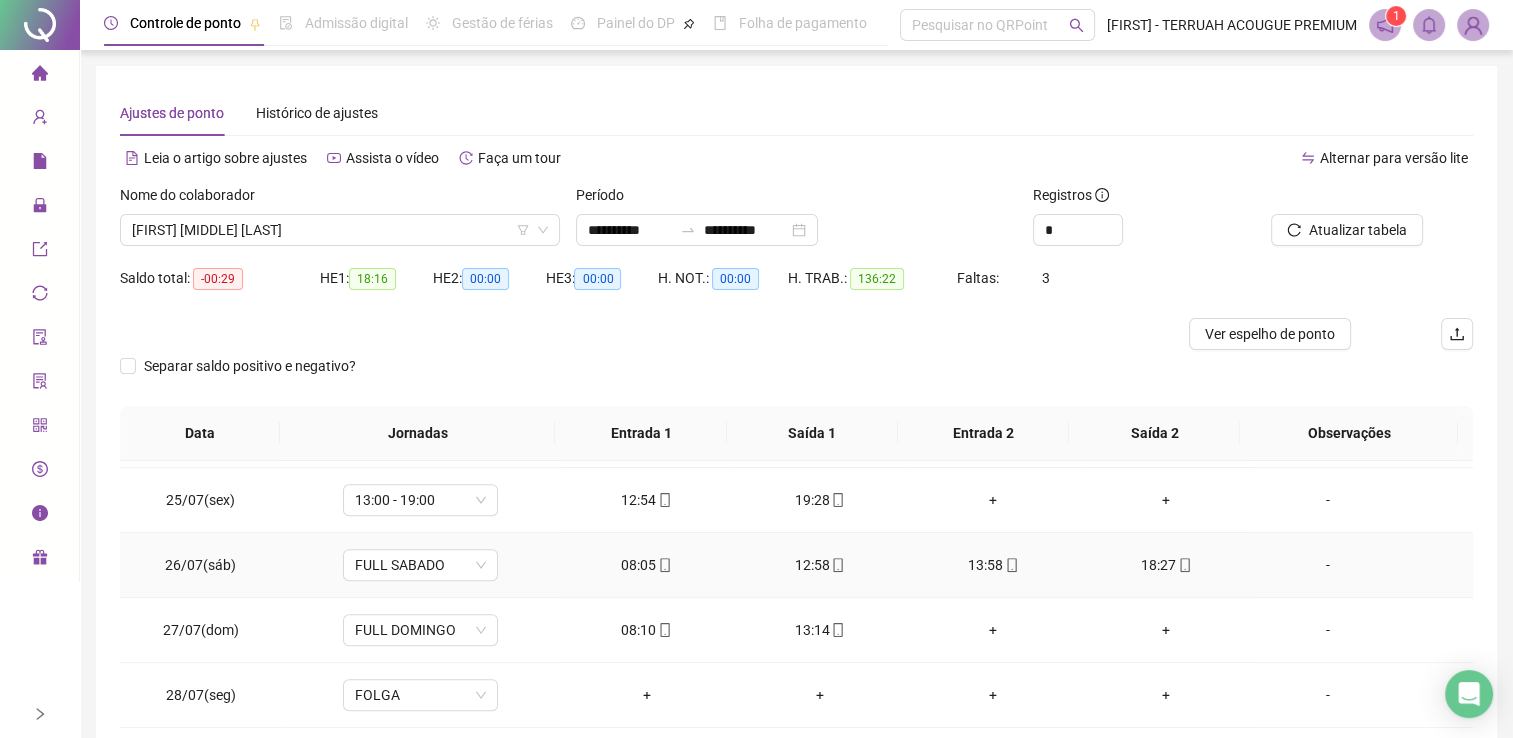 scroll, scrollTop: 1581, scrollLeft: 0, axis: vertical 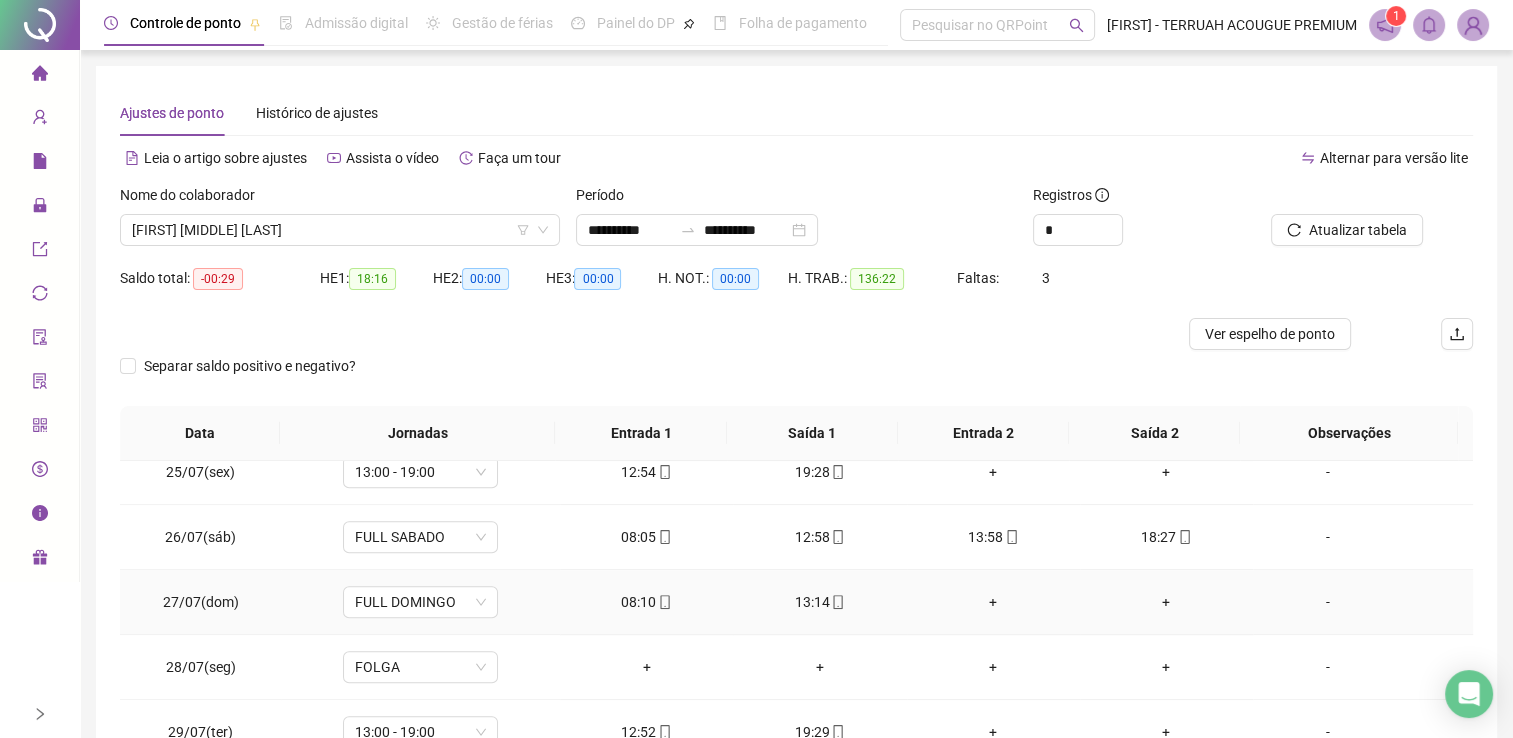 drag, startPoint x: 562, startPoint y: 585, endPoint x: 548, endPoint y: 633, distance: 50 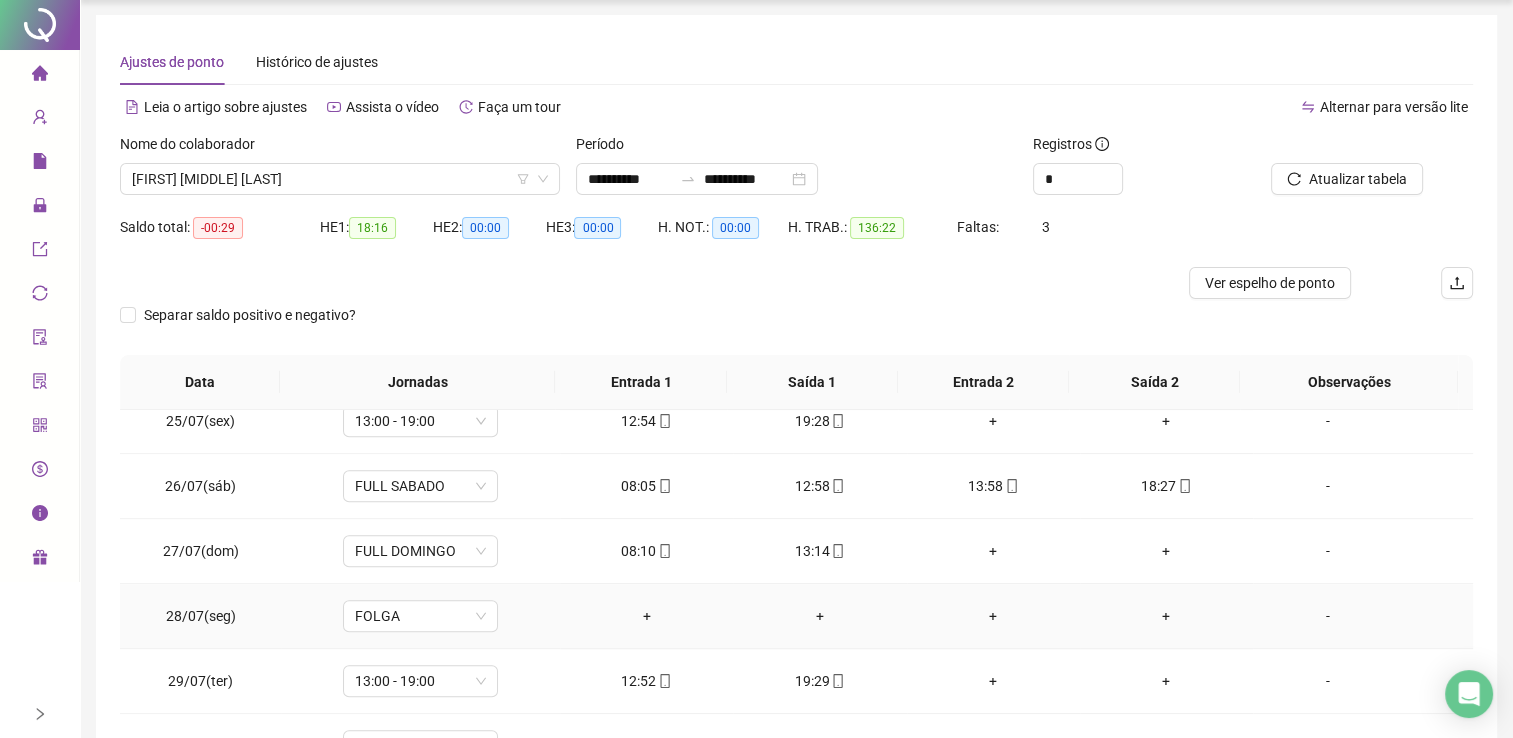 scroll, scrollTop: 100, scrollLeft: 0, axis: vertical 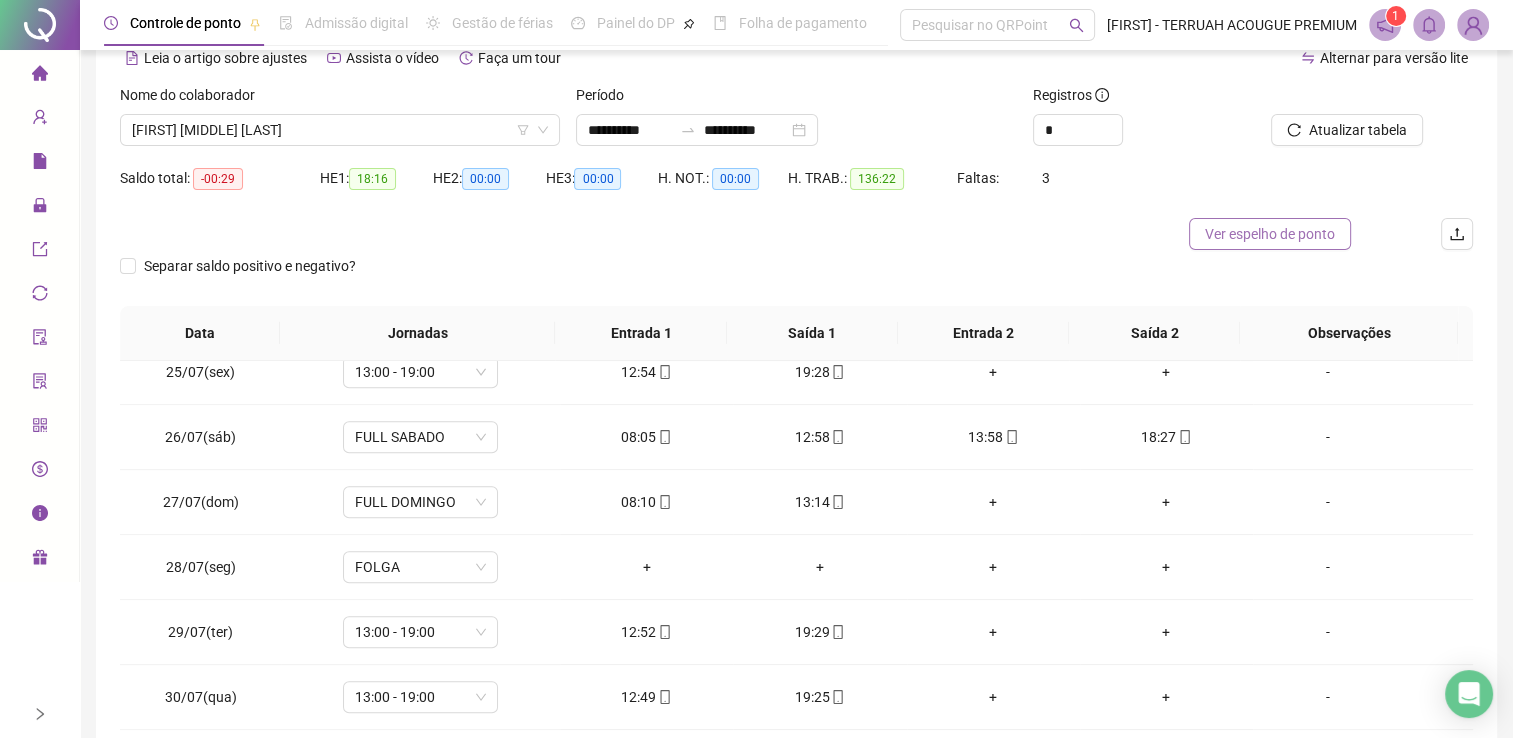 click on "Ver espelho de ponto" at bounding box center (1270, 234) 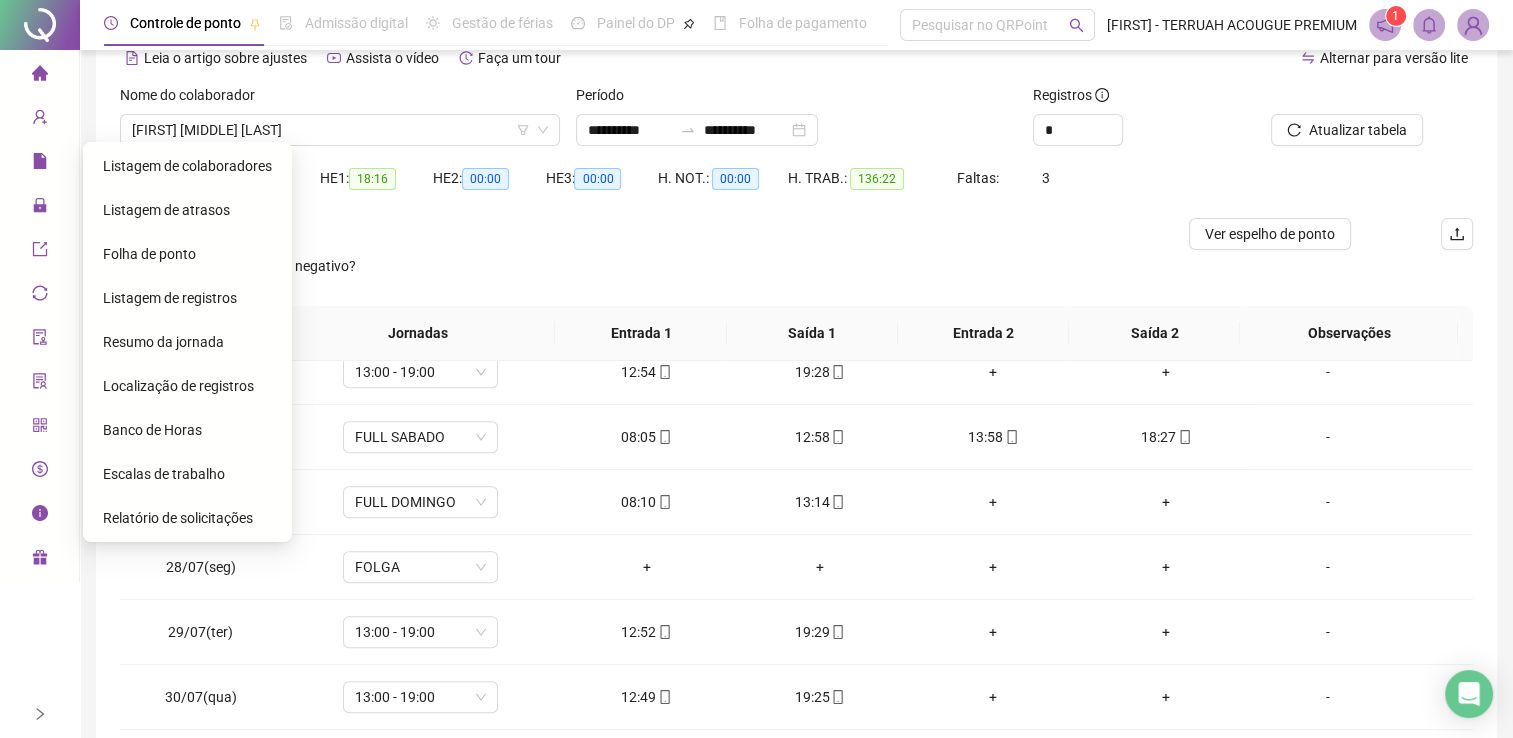 click on "Folha de ponto" at bounding box center (149, 254) 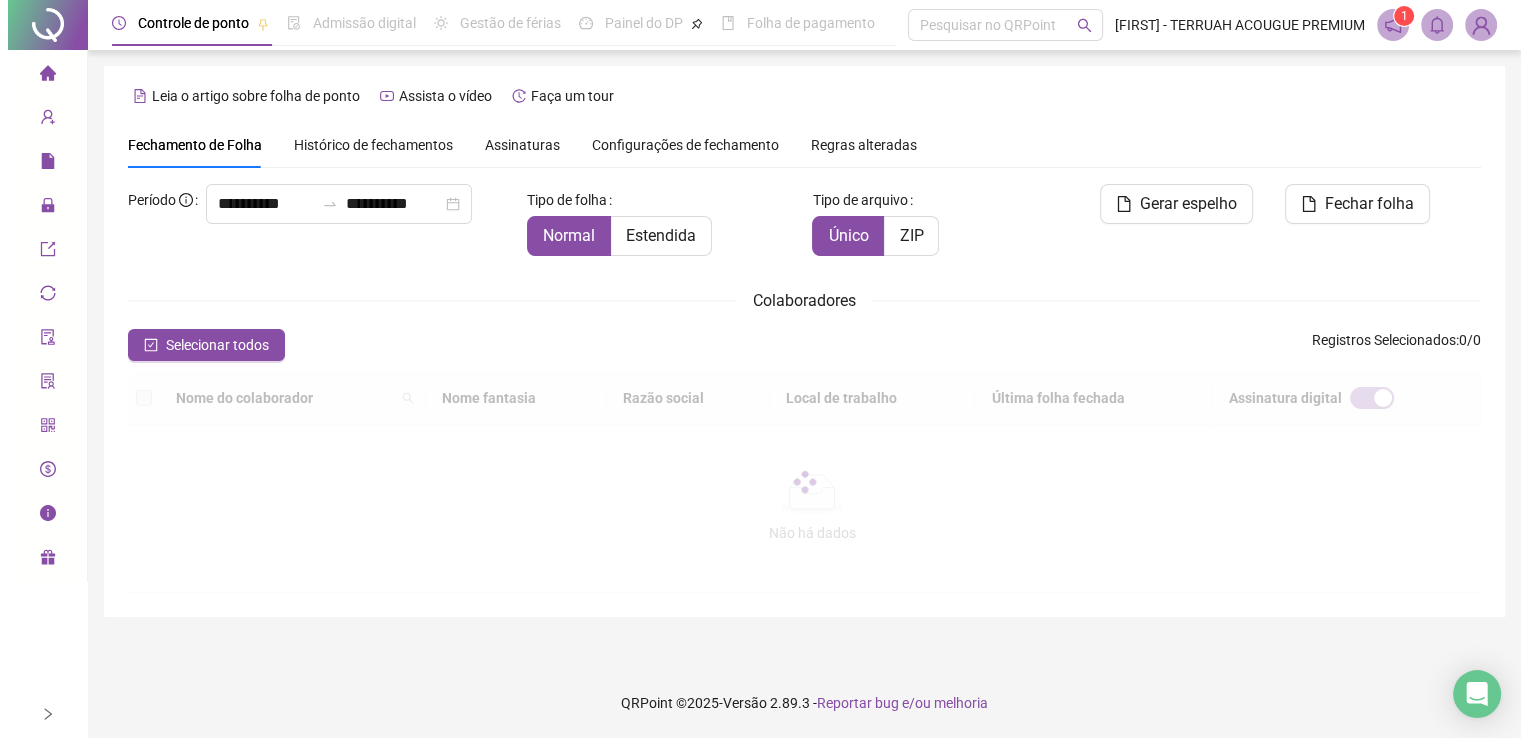 scroll, scrollTop: 0, scrollLeft: 0, axis: both 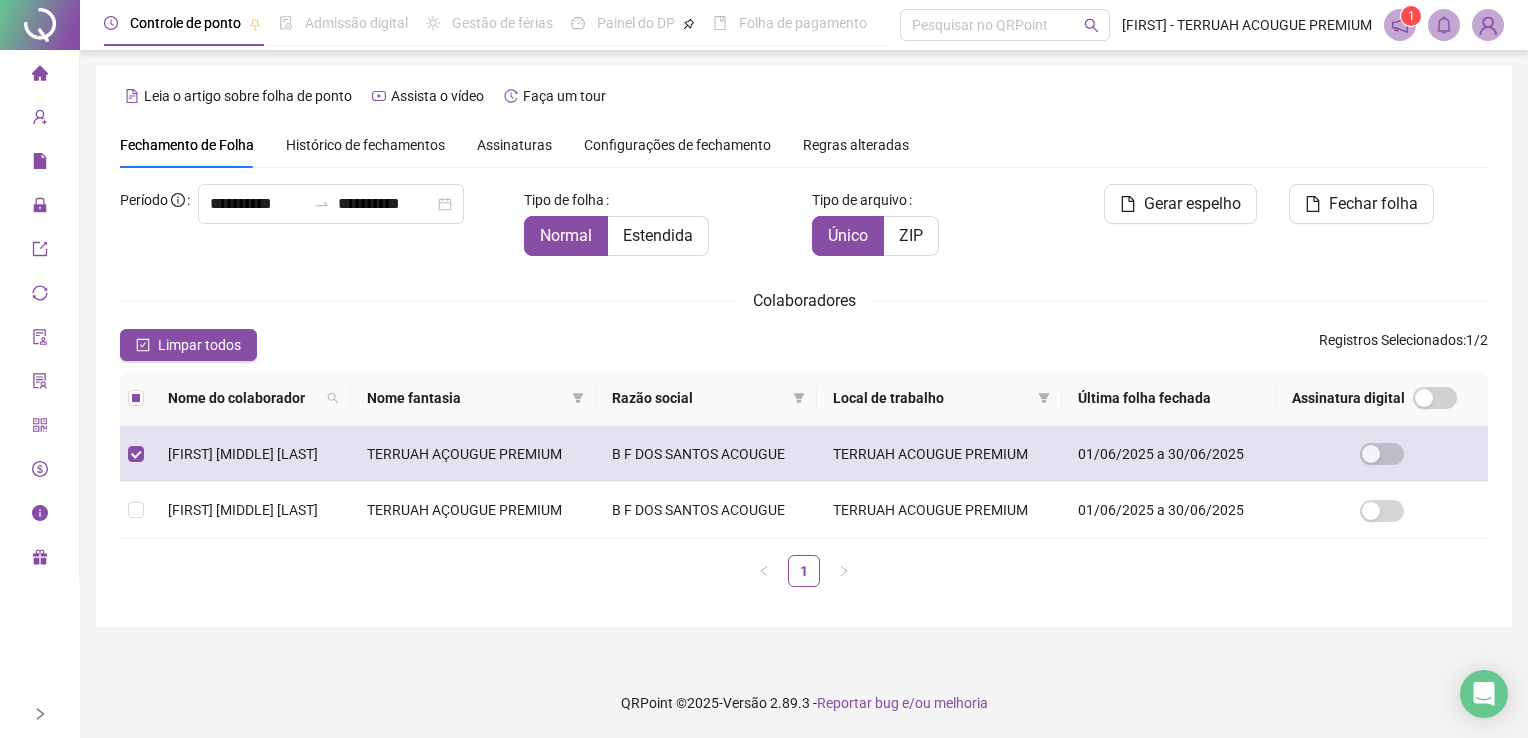 click at bounding box center (136, 454) 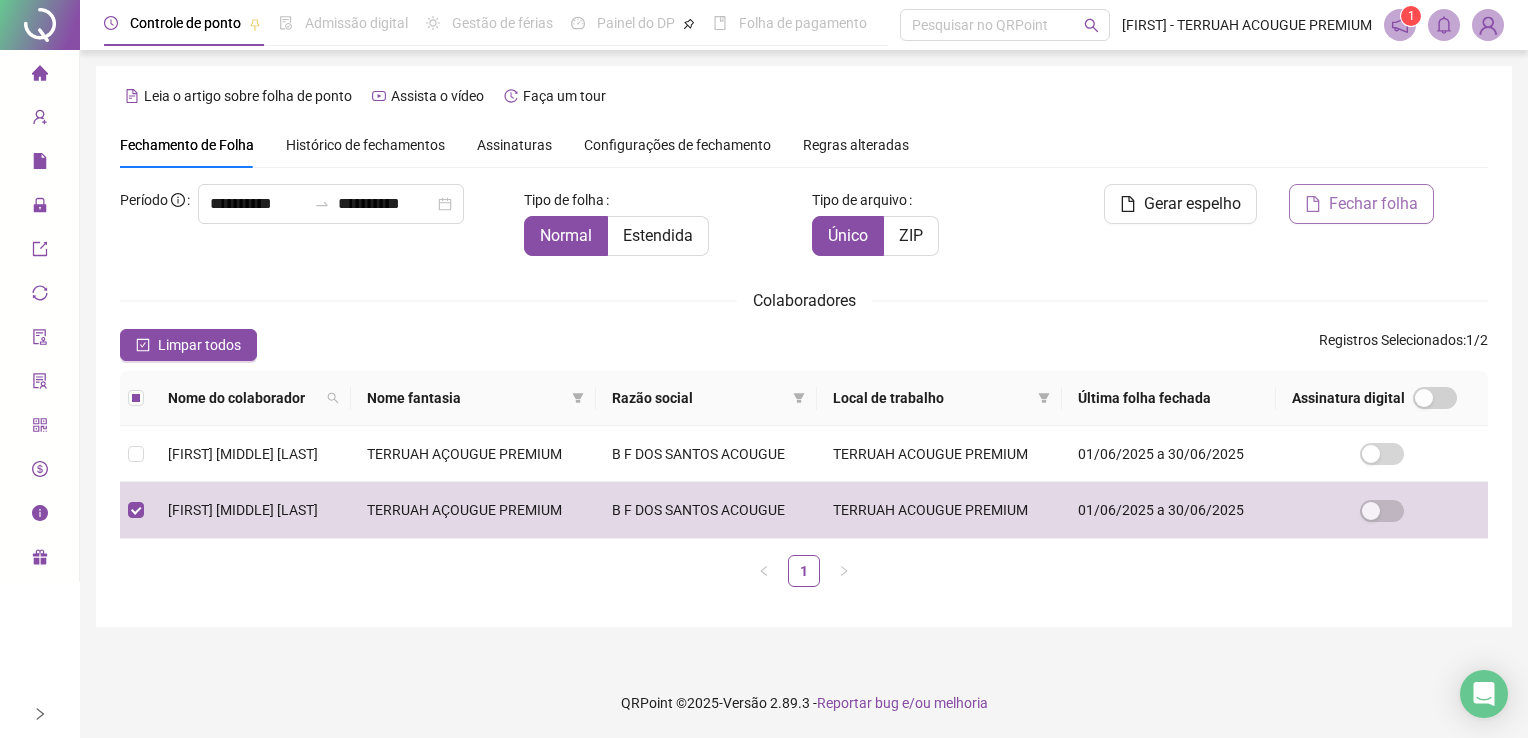 click on "Fechar folha" at bounding box center (1373, 204) 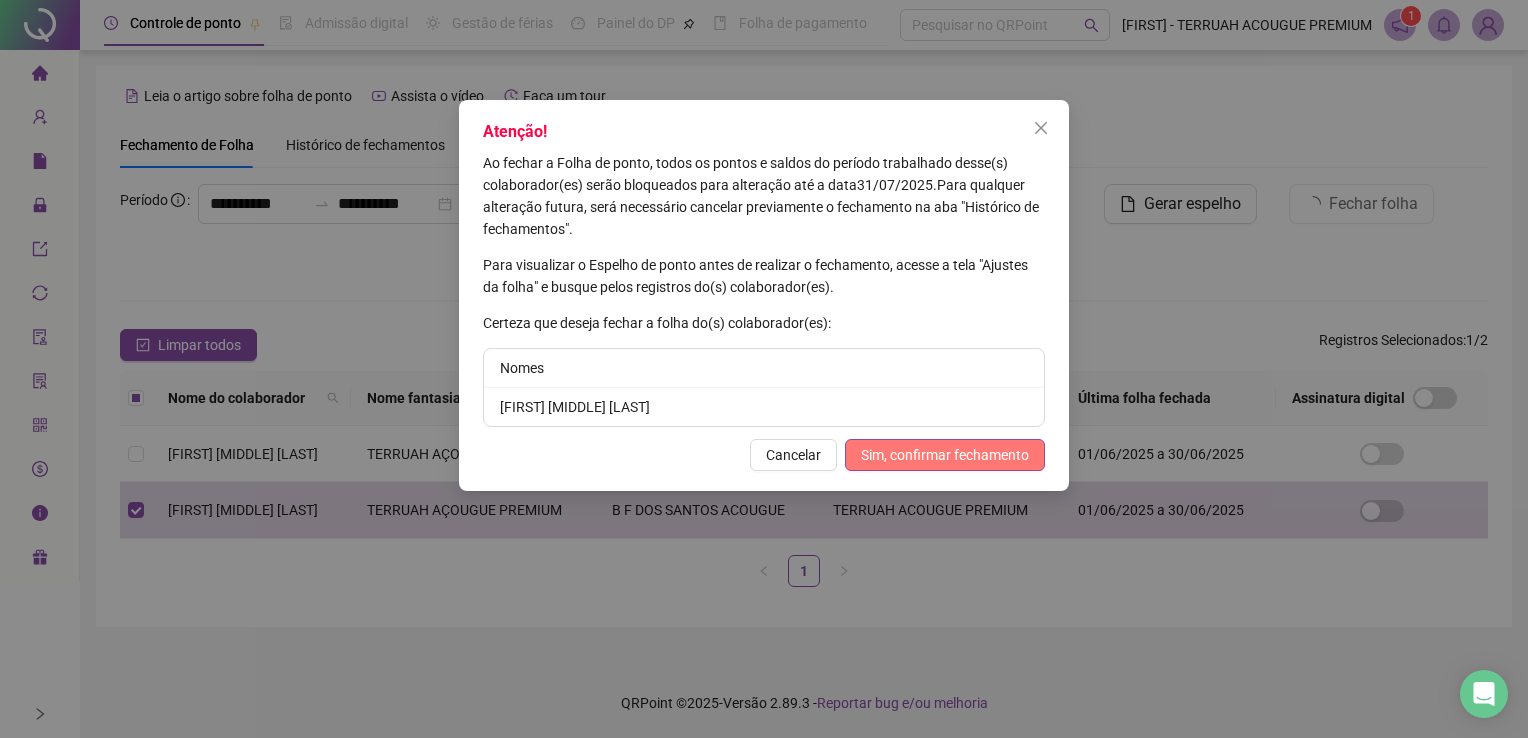drag, startPoint x: 956, startPoint y: 434, endPoint x: 957, endPoint y: 445, distance: 11.045361 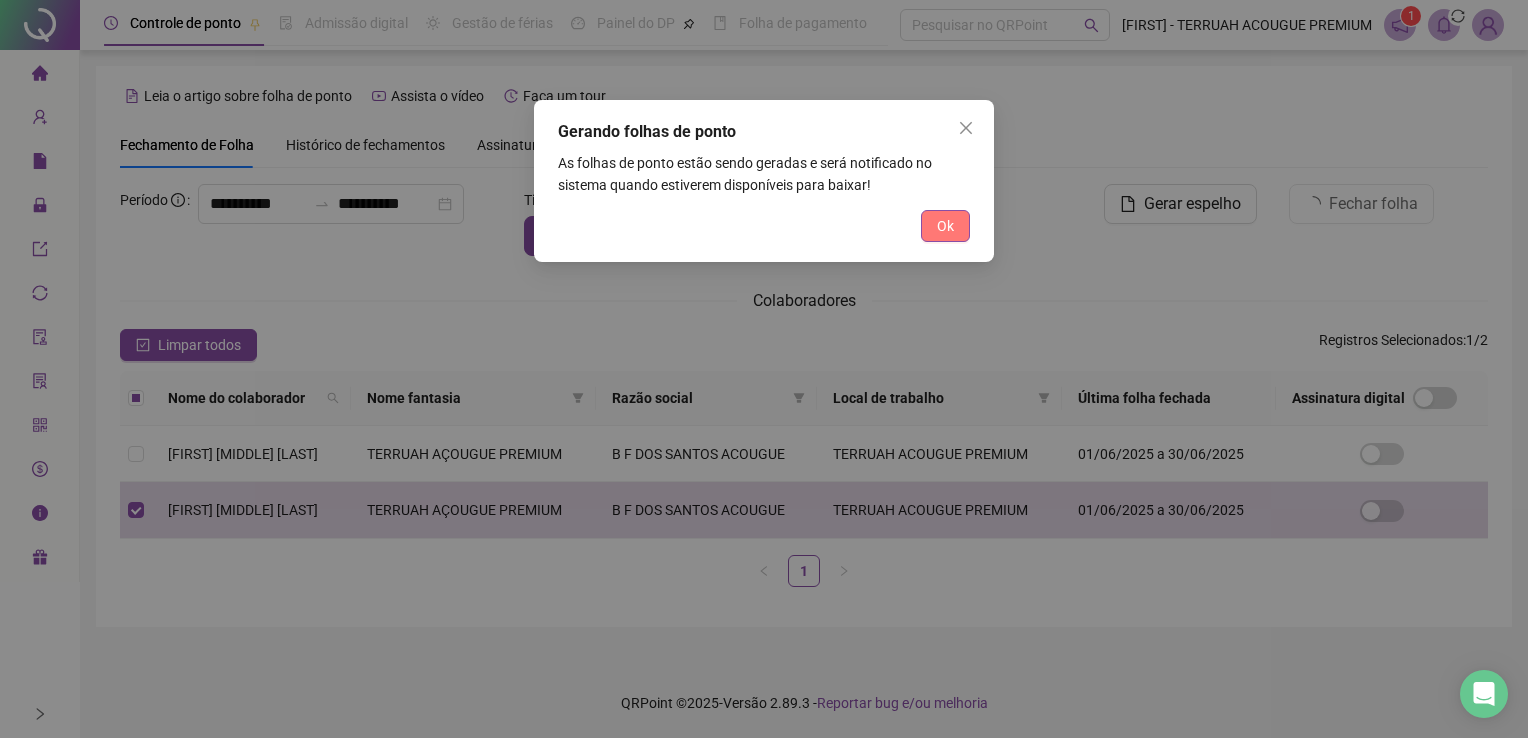 click on "Ok" at bounding box center [945, 226] 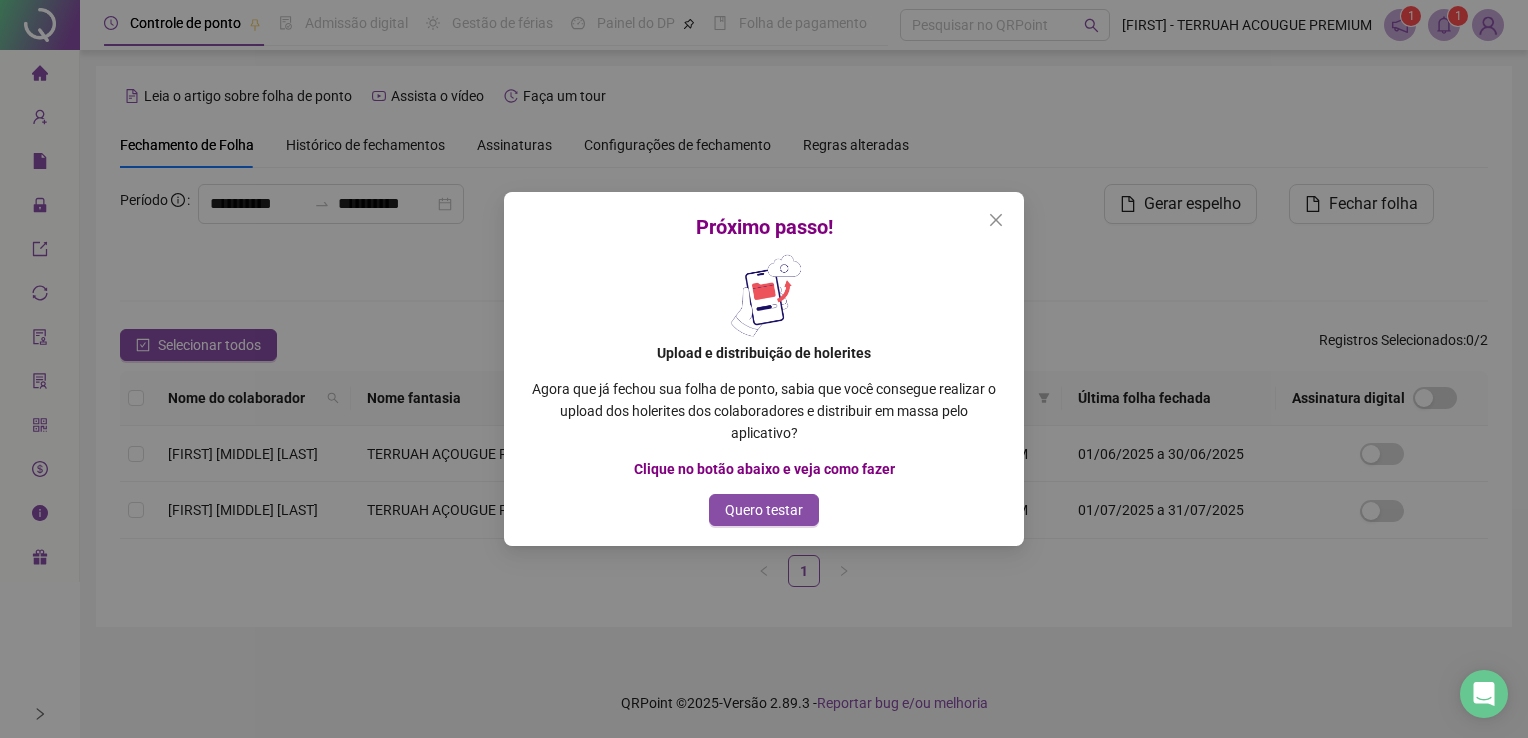 click 